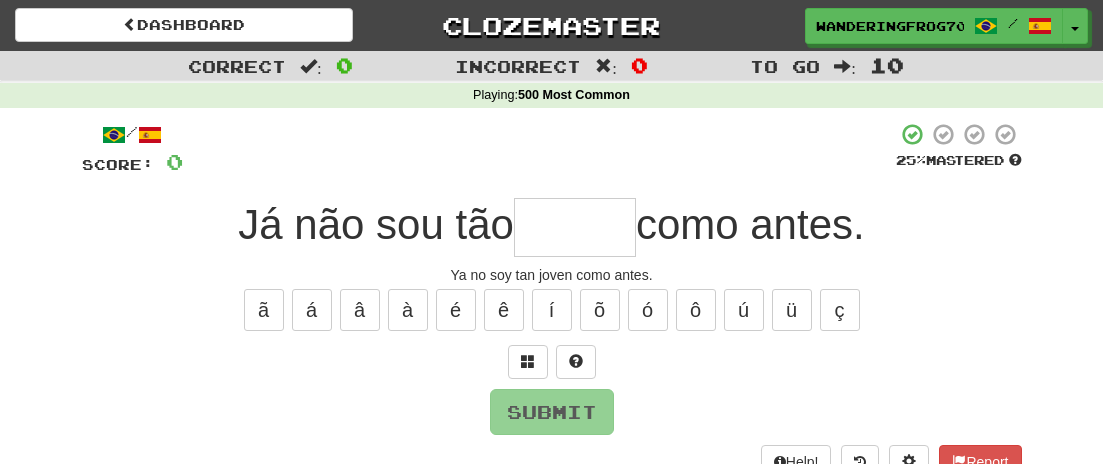 scroll, scrollTop: 0, scrollLeft: 0, axis: both 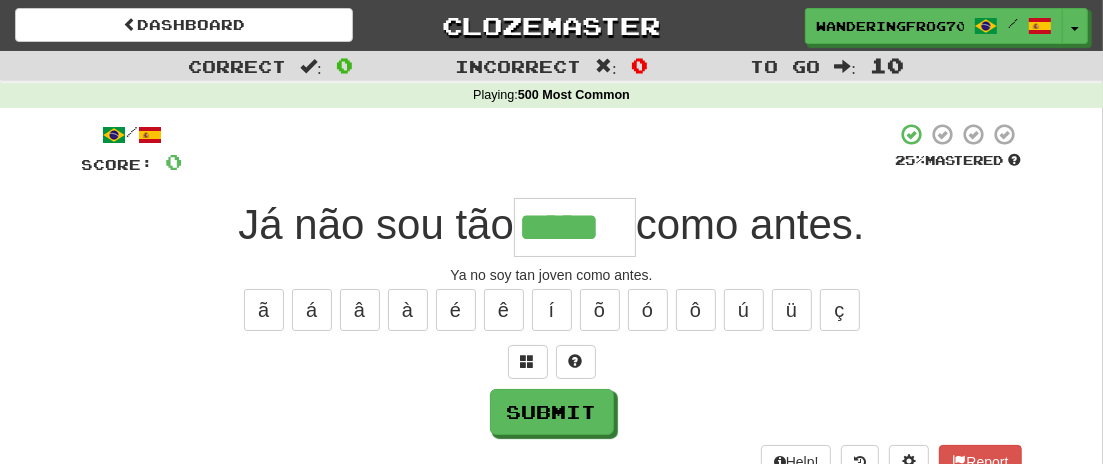 type on "*****" 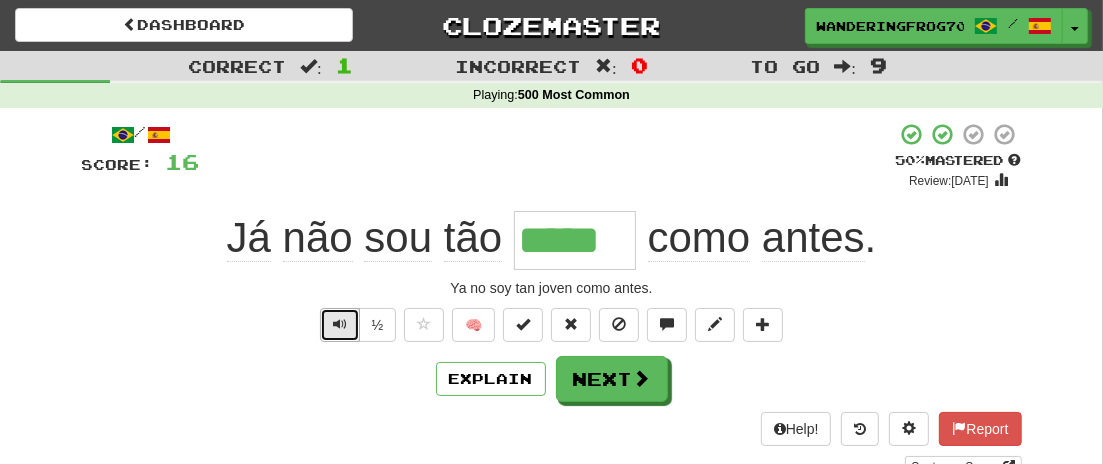 click at bounding box center [340, 324] 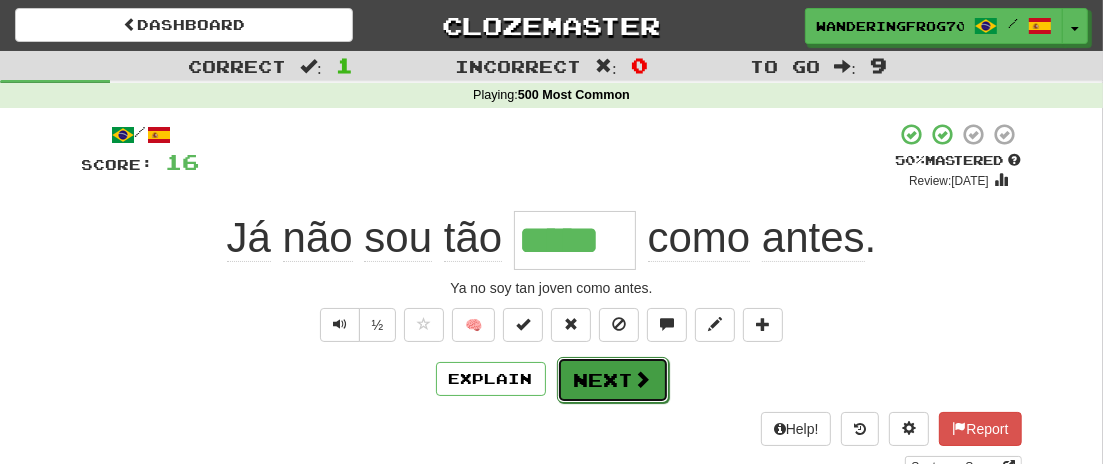 click on "Next" at bounding box center (613, 380) 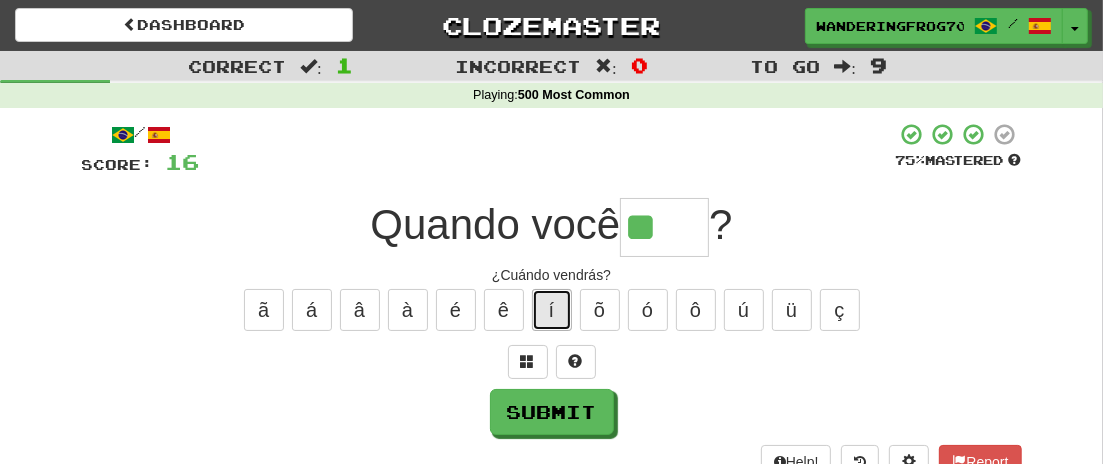 click on "í" at bounding box center [552, 310] 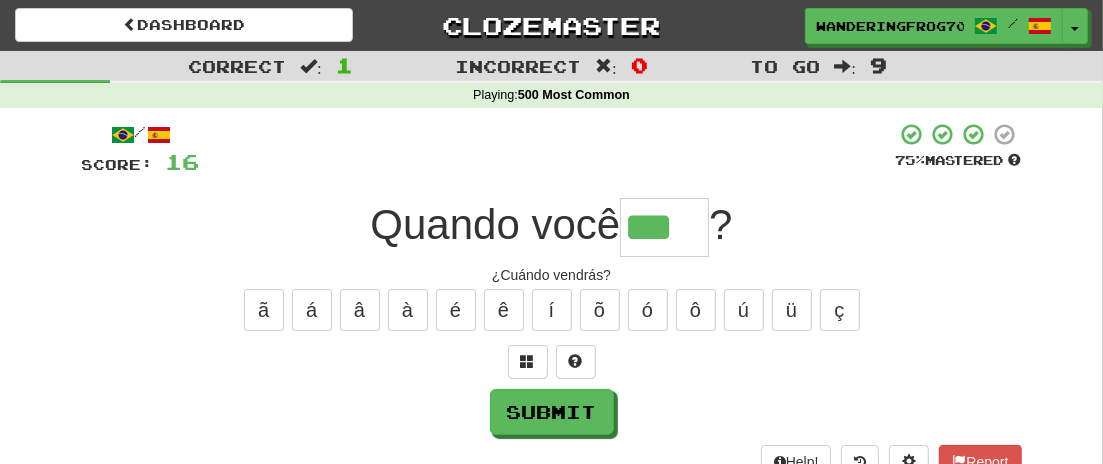 type on "***" 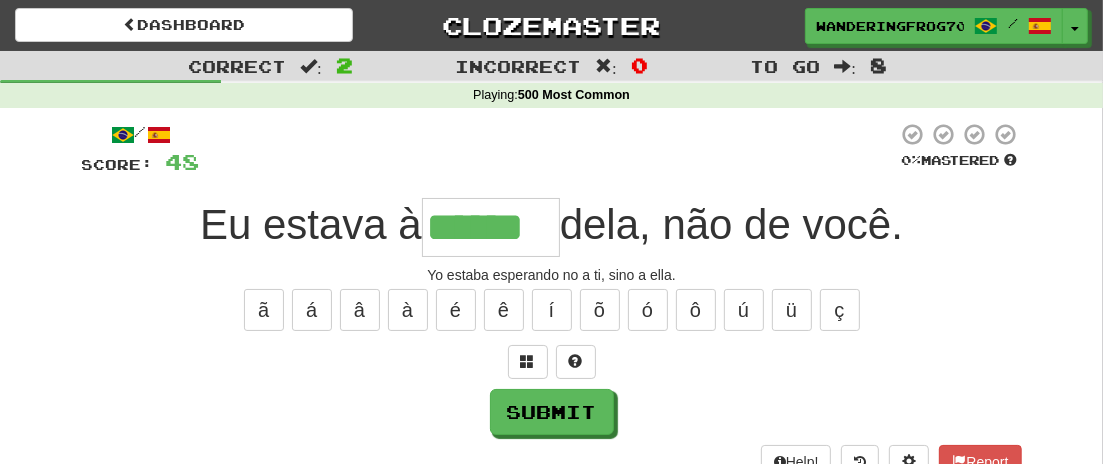 type on "******" 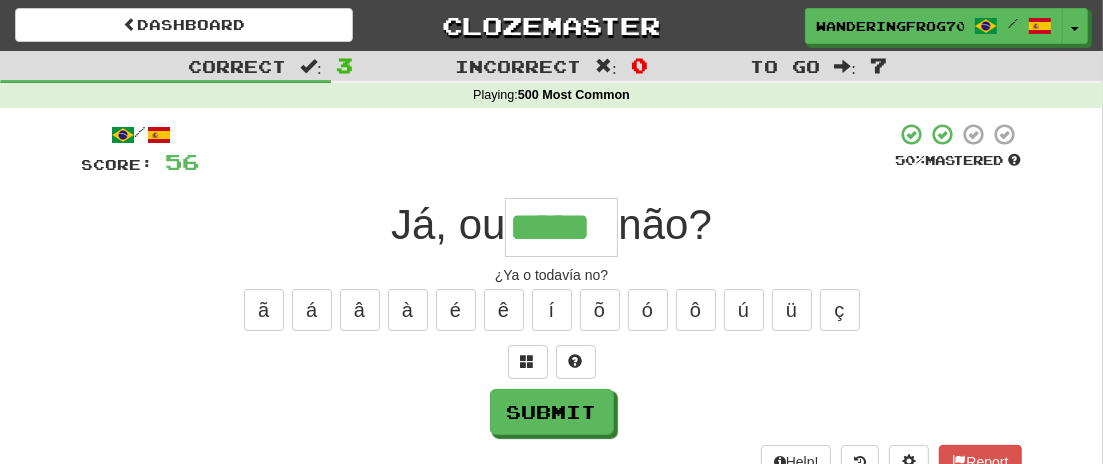type on "*****" 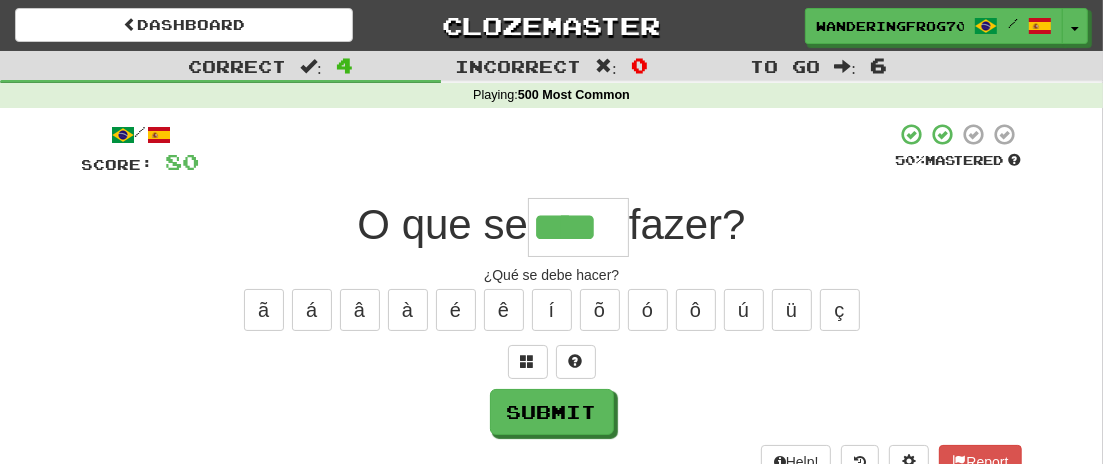 type on "****" 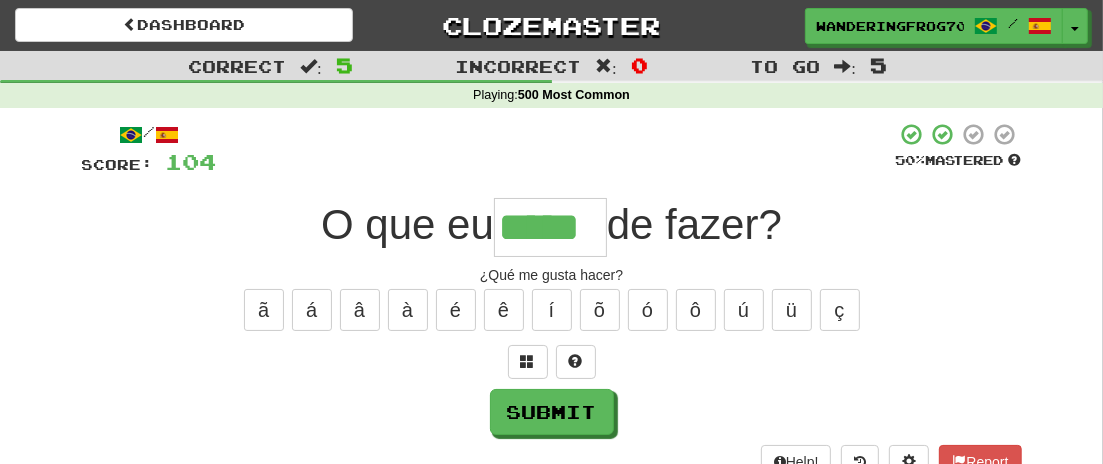 type on "*****" 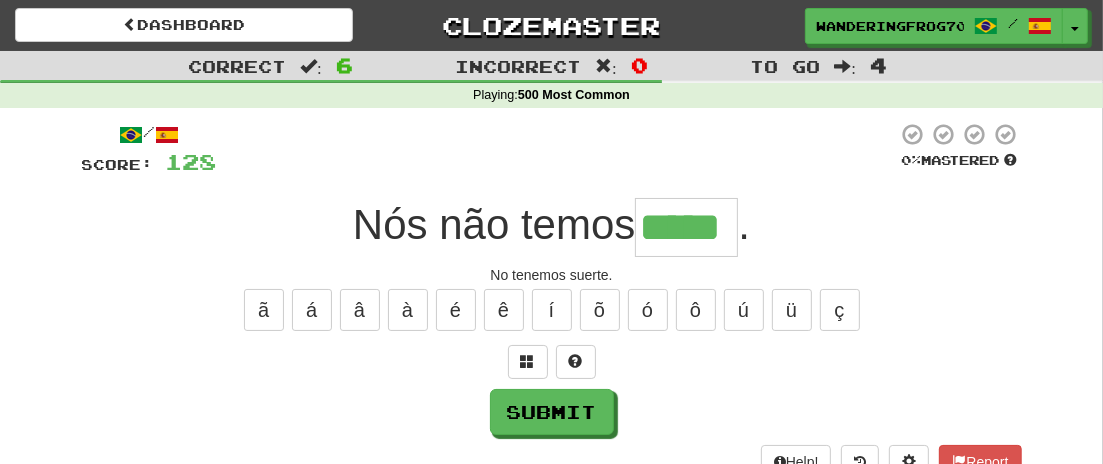 type on "*****" 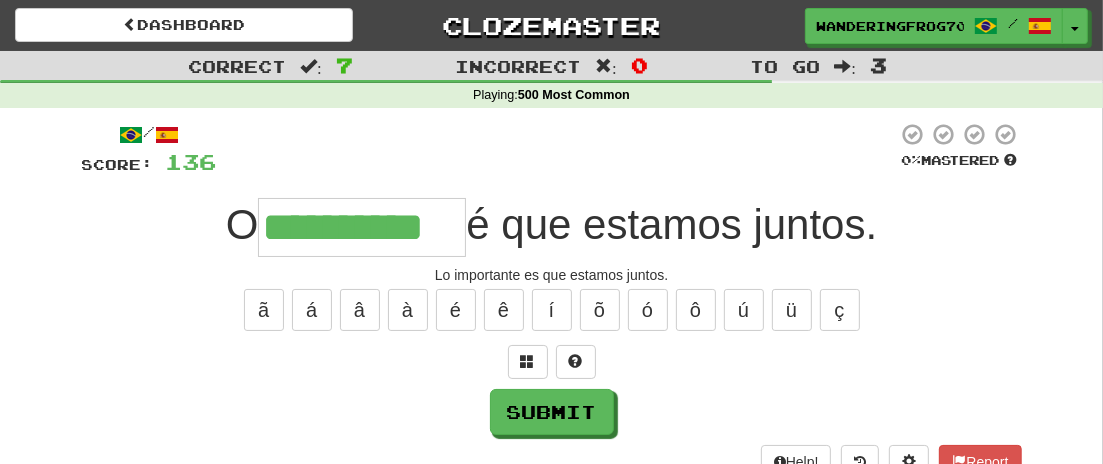 type on "**********" 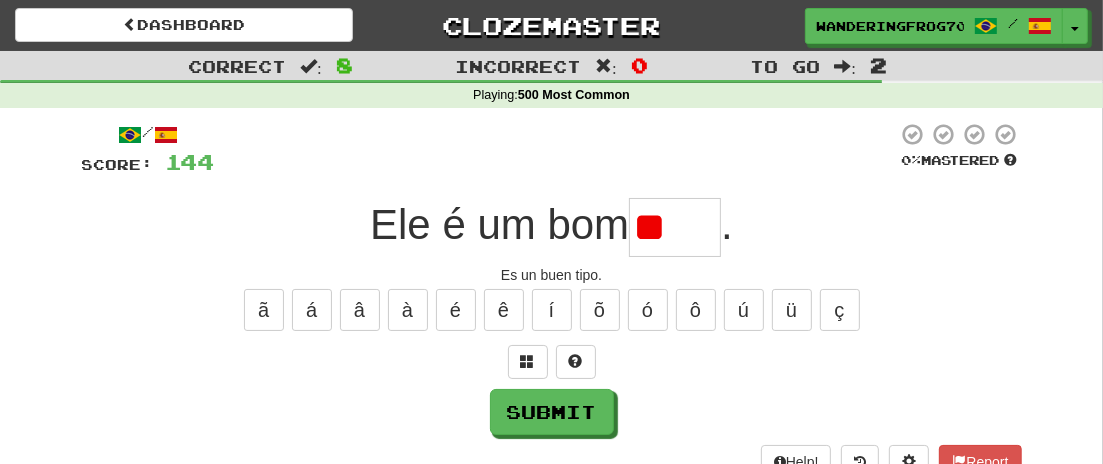 type on "*" 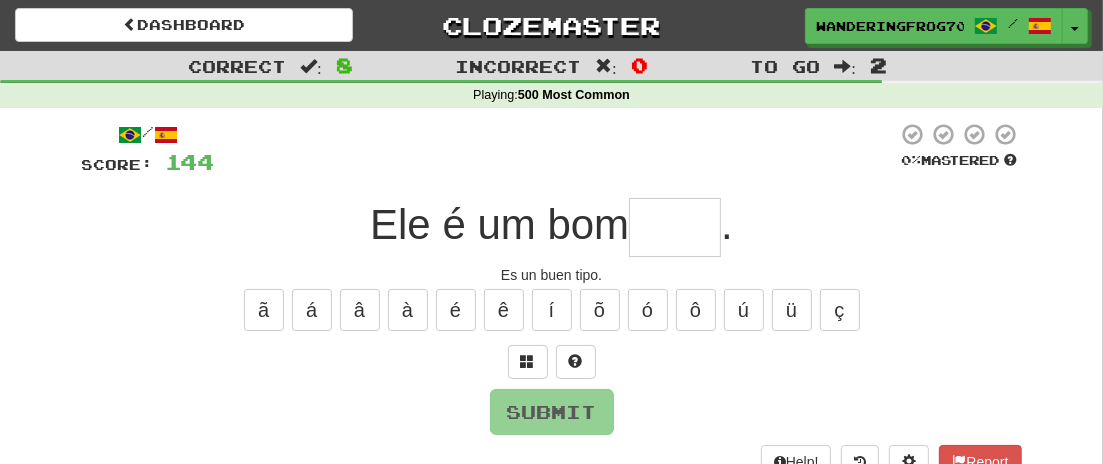 type on "*" 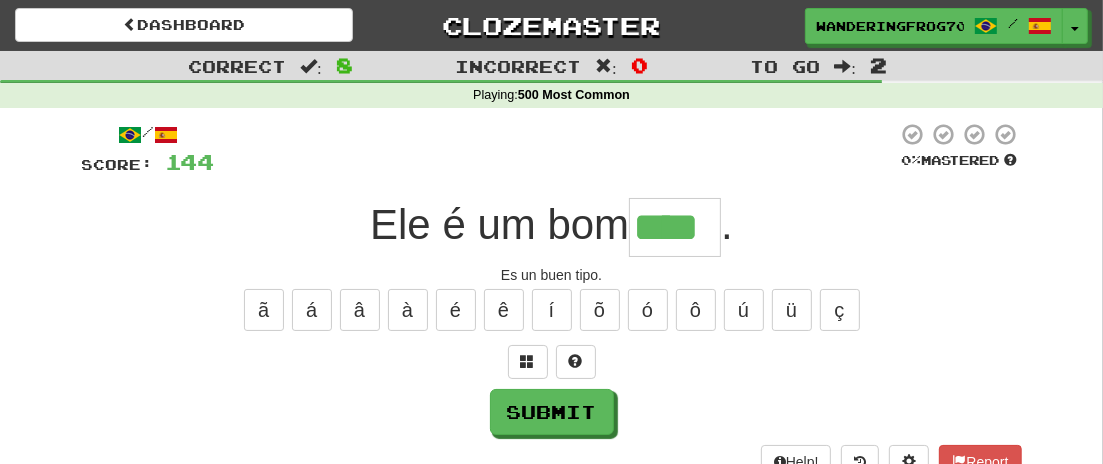 type on "****" 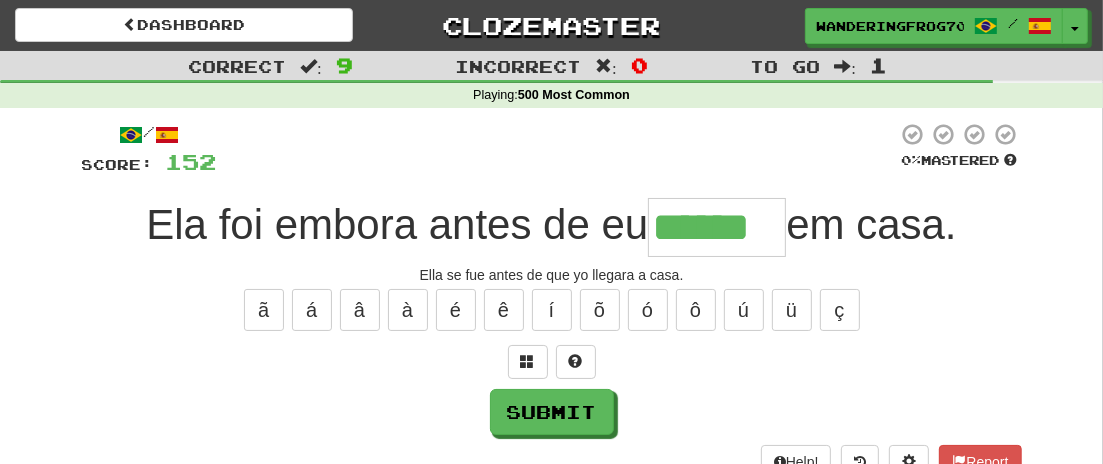 type on "******" 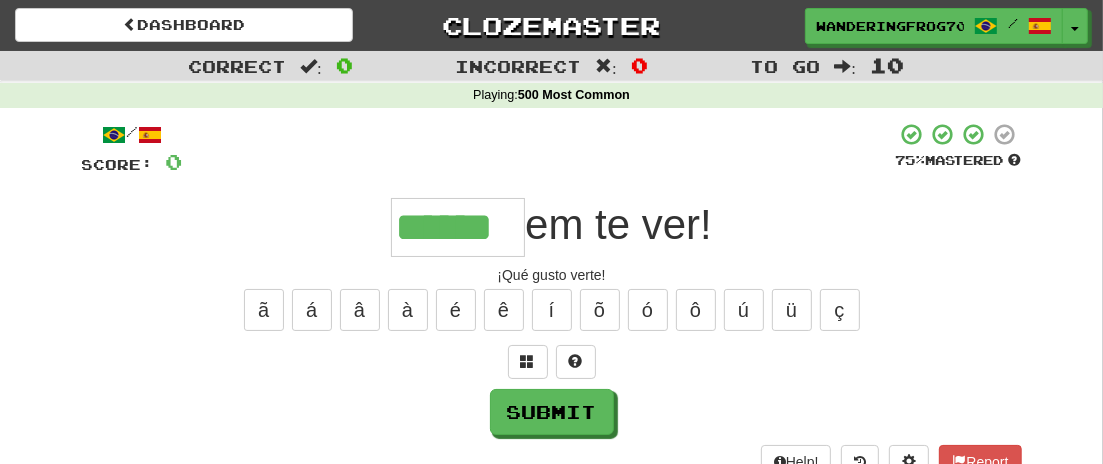 type on "******" 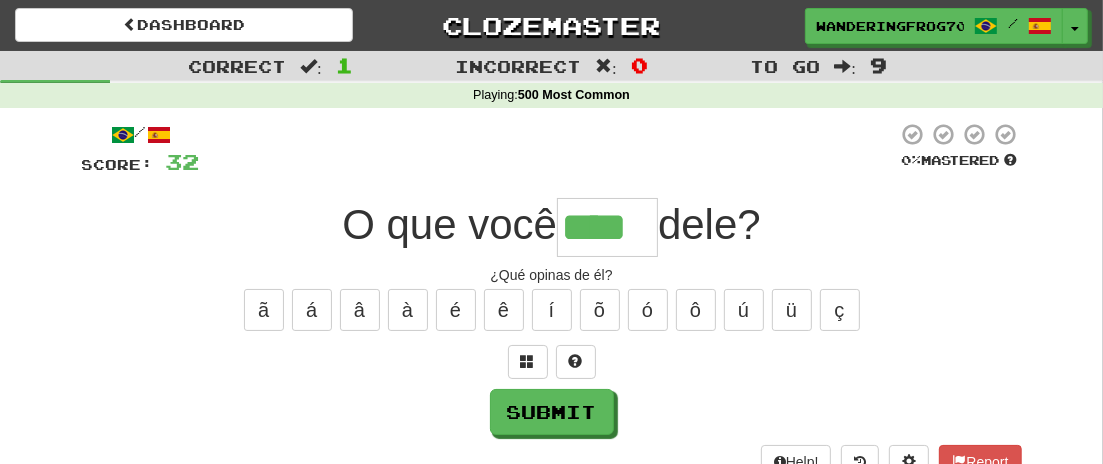 type on "****" 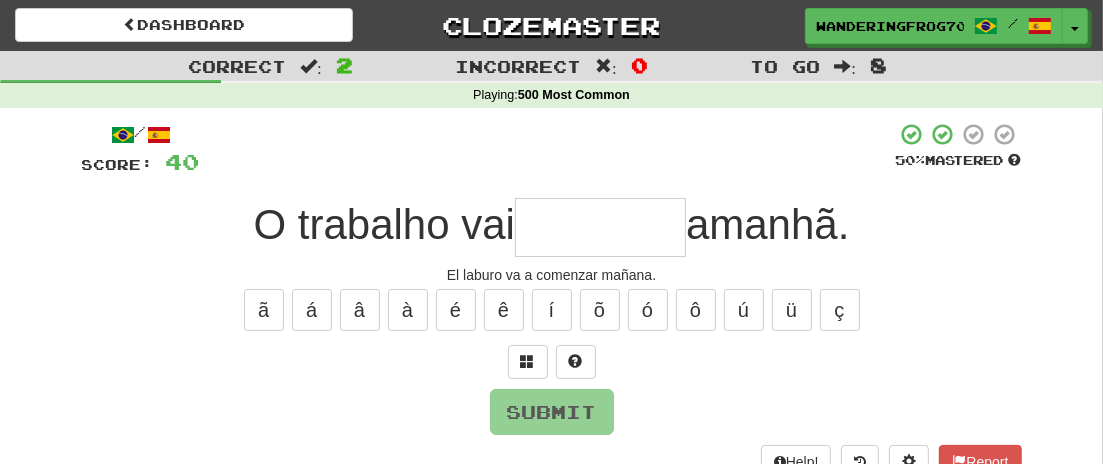 type on "*" 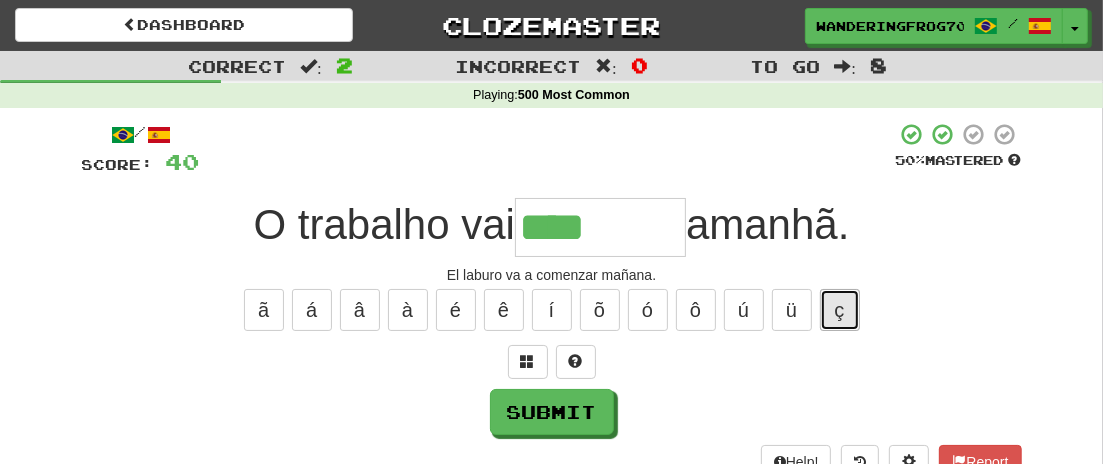 click on "ç" at bounding box center (840, 310) 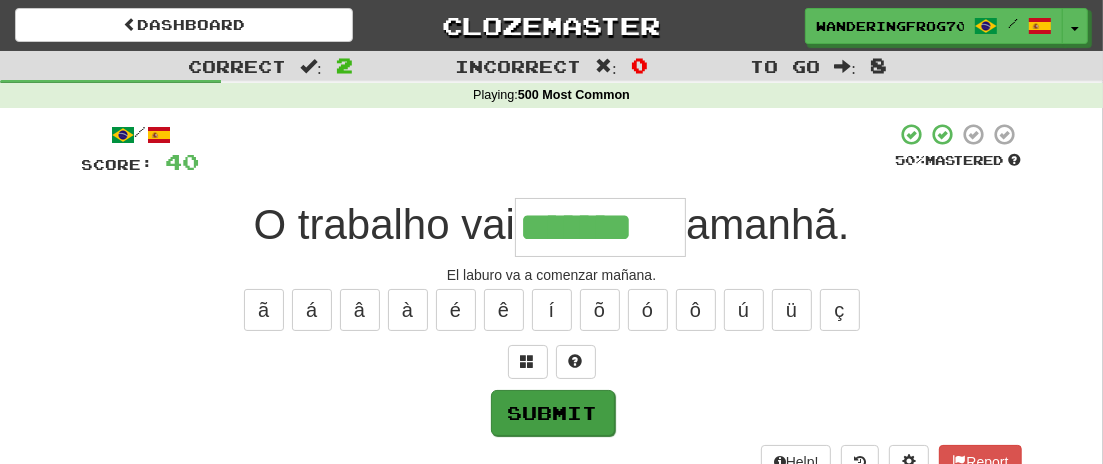 type on "*******" 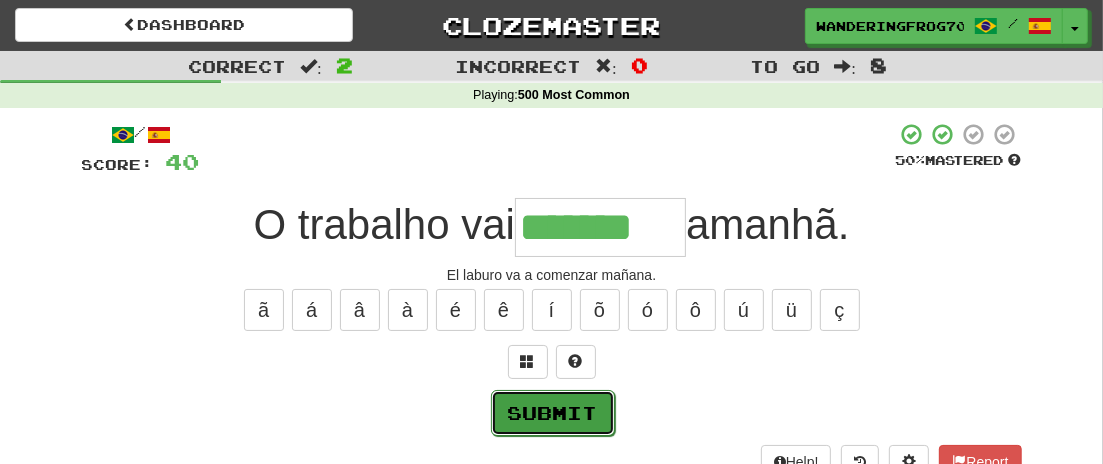 click on "Submit" at bounding box center (553, 413) 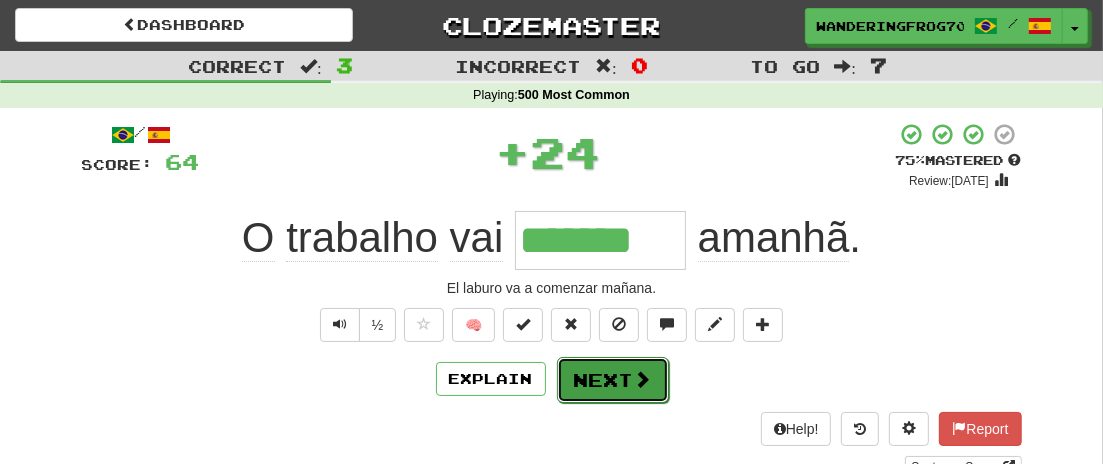 click on "Next" at bounding box center (613, 380) 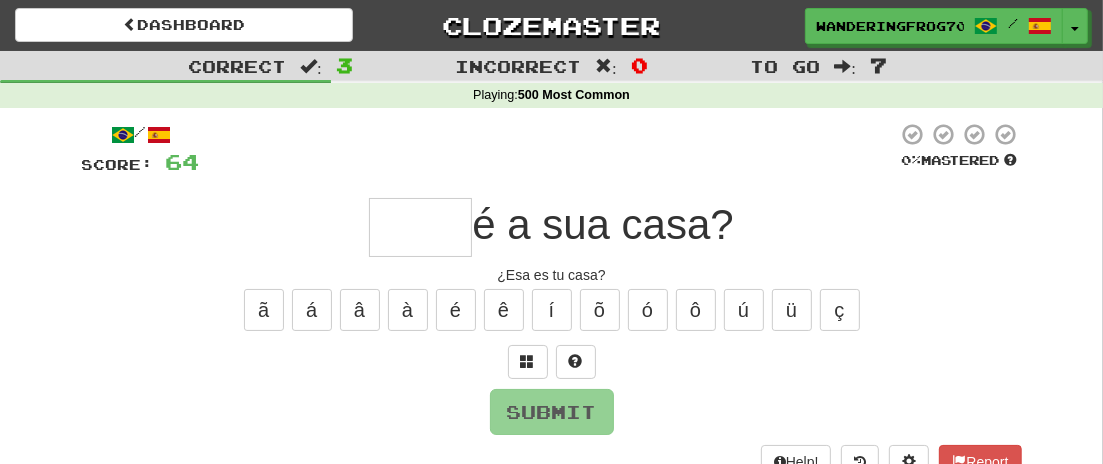 type on "*" 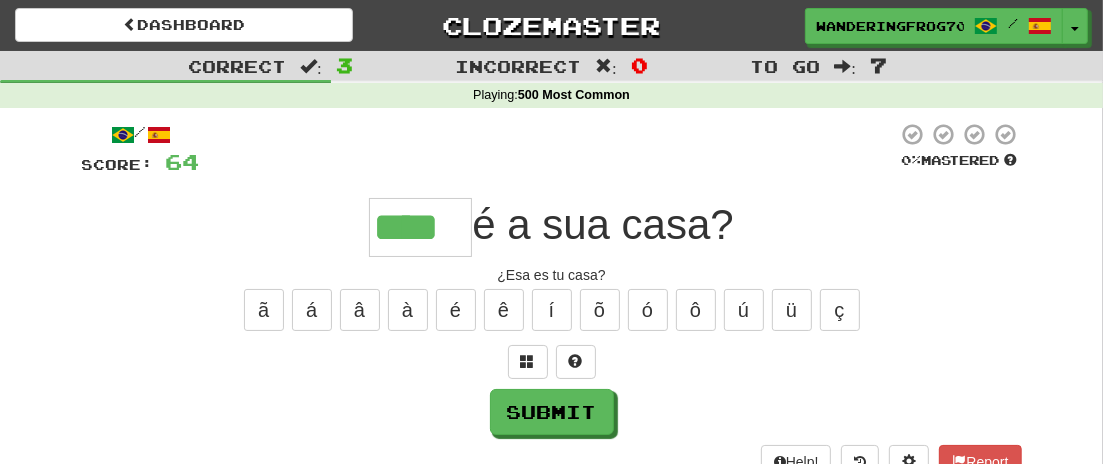 type on "****" 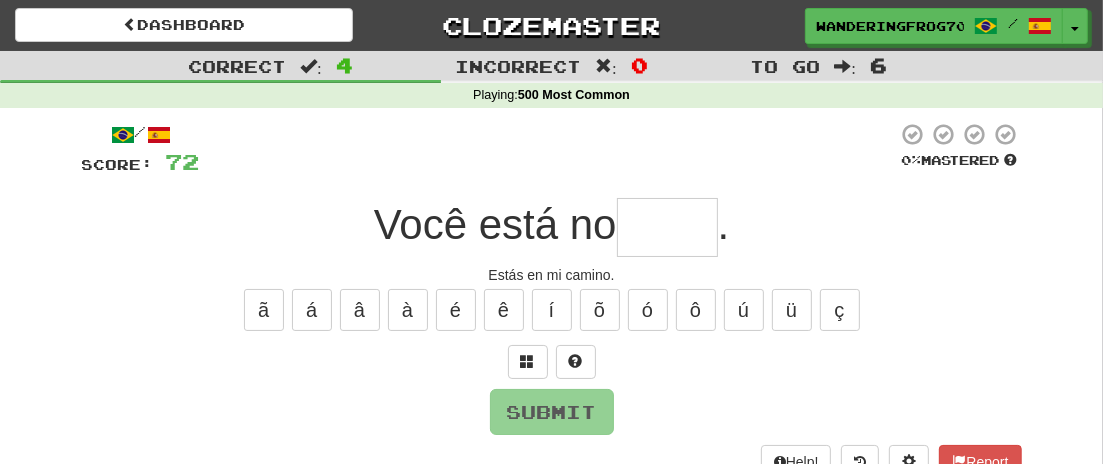 type on "*" 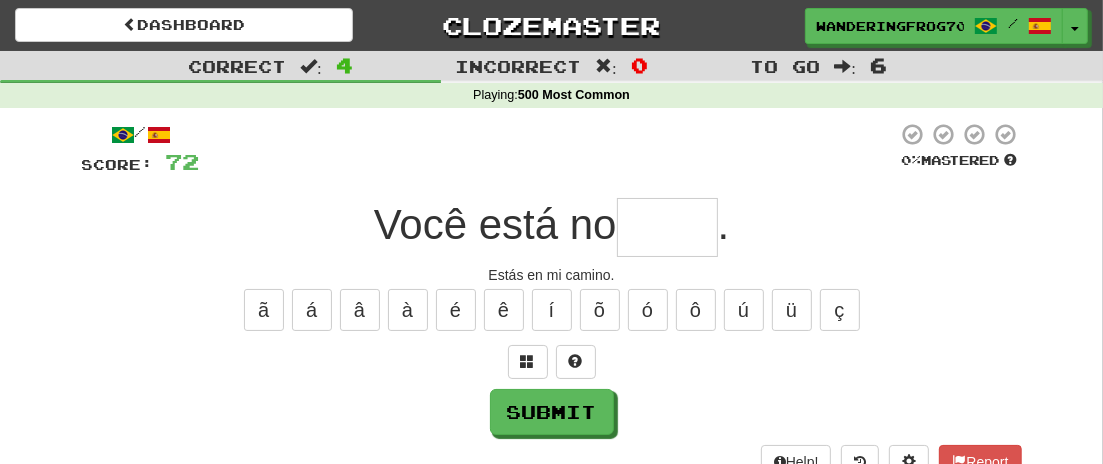 type on "*" 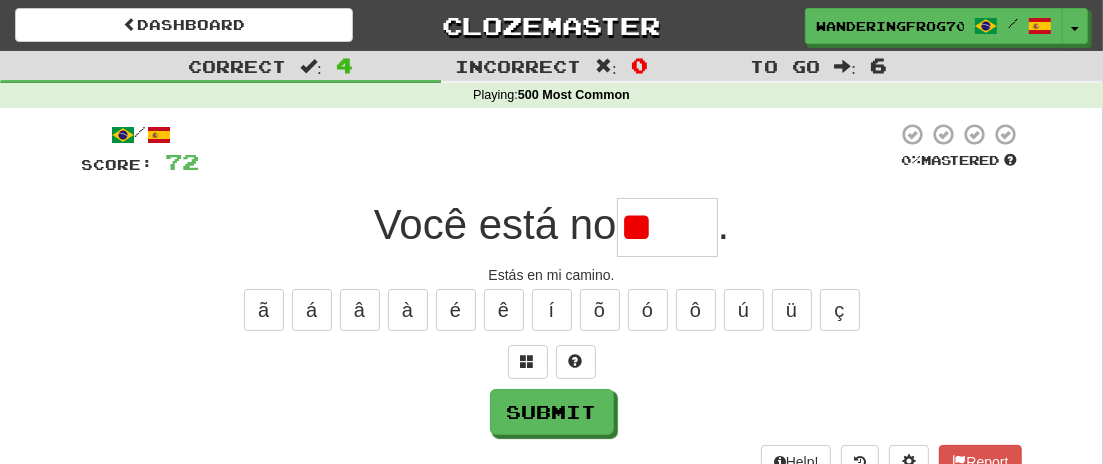 type on "*" 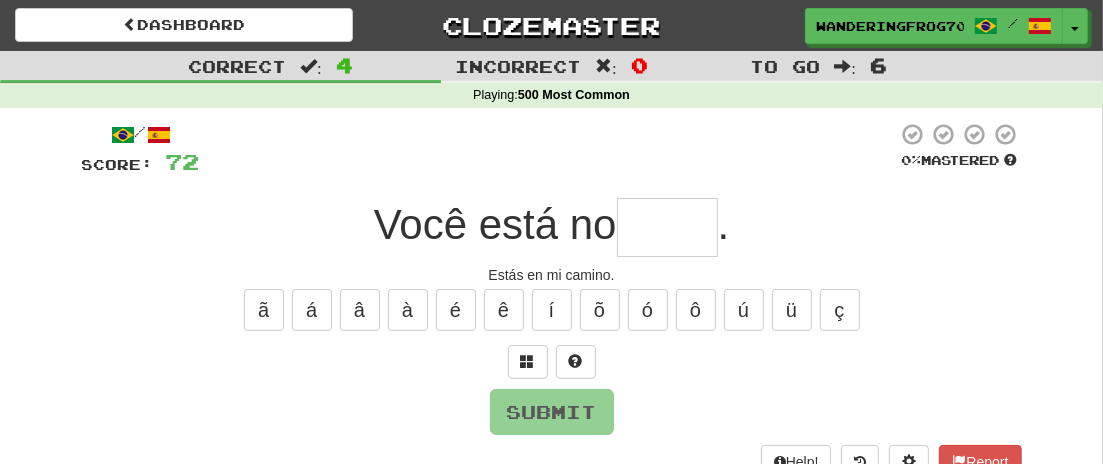 type on "*" 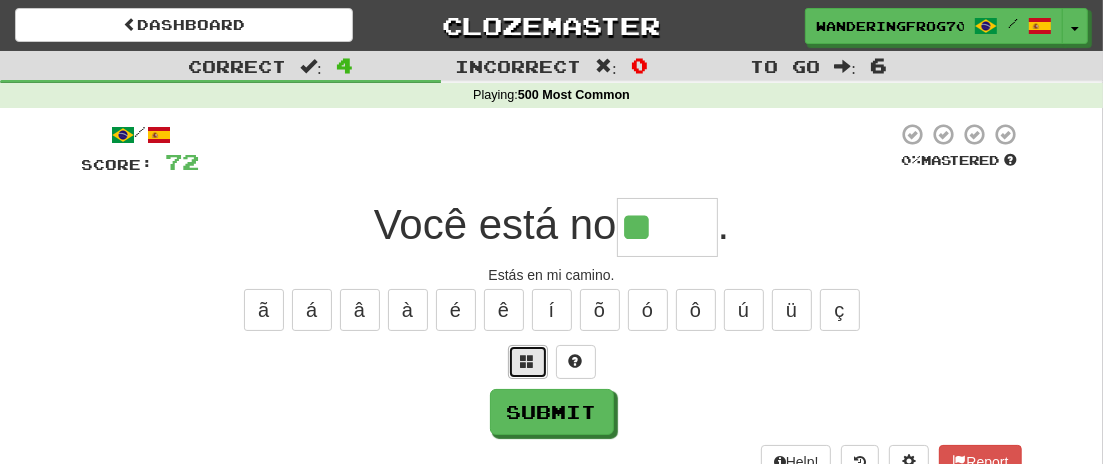 click at bounding box center (528, 361) 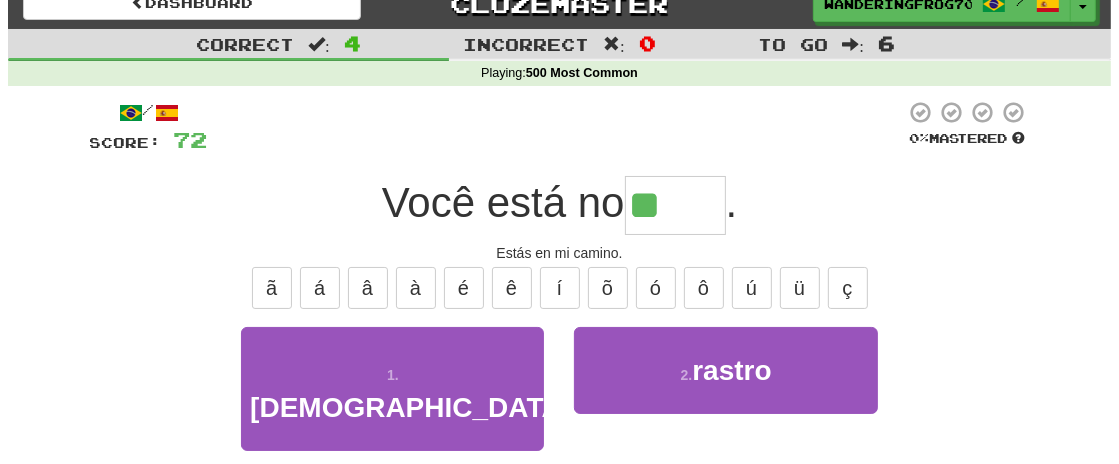 scroll, scrollTop: 11, scrollLeft: 0, axis: vertical 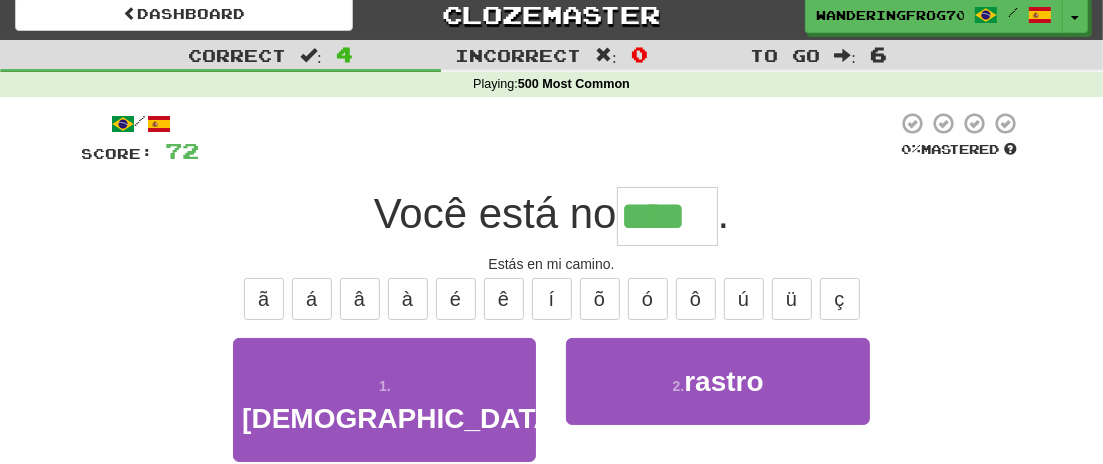 type on "****" 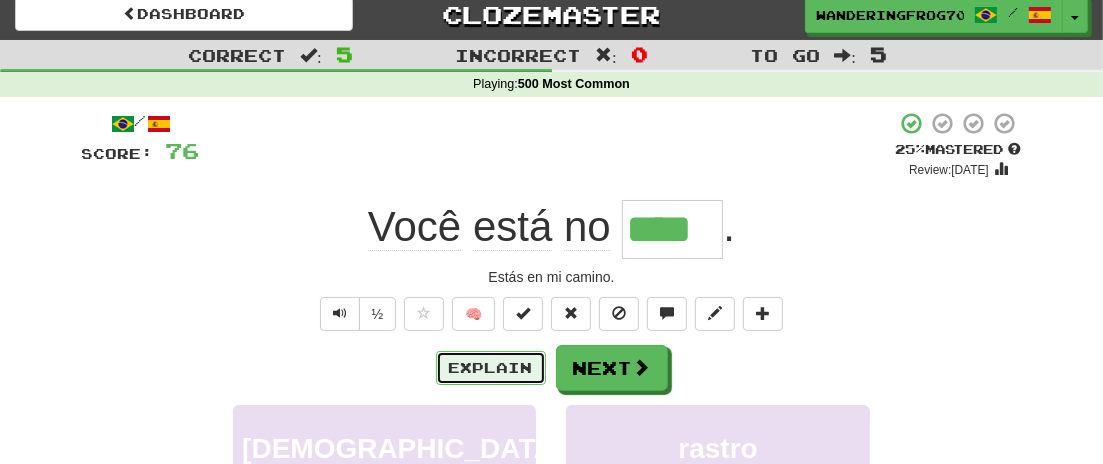 click on "Explain" at bounding box center (491, 368) 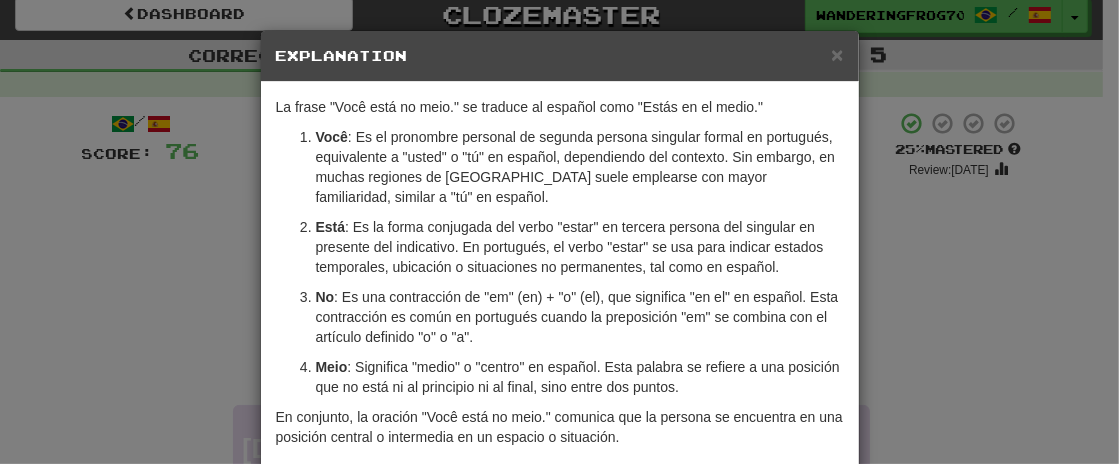 click on "× Explanation La frase "Você está no meio." se traduce al español como "Estás en el medio."
Você : Es el pronombre personal de segunda persona singular formal en portugués, equivalente a "usted" o "tú" en español, dependiendo del contexto. Sin embargo, en muchas regiones de Brasil suele emplearse con mayor familiaridad, similar a "tú" en español.
Está : Es la forma conjugada del verbo "estar" en tercera persona del singular en presente del indicativo. En portugués, el verbo "estar" se usa para indicar estados temporales, ubicación o situaciones no permanentes, tal como en español.
No : Es una contracción de "em" (en) + "o" (el), que significa "en el" en español. Esta contracción es común en portugués cuando la preposición "em" se combina con el artículo definido "o" o "a".
Meio : Significa "medio" o "centro" en español. Esta palabra se refiere a una posición que no está ni al principio ni al final, sino entre dos puntos.
Let us know ! Close" at bounding box center [559, 232] 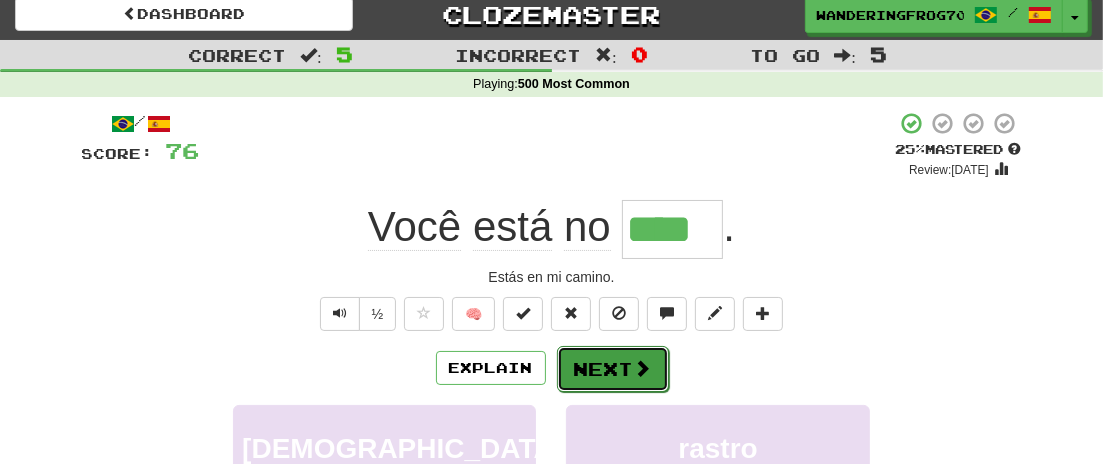 click at bounding box center [643, 368] 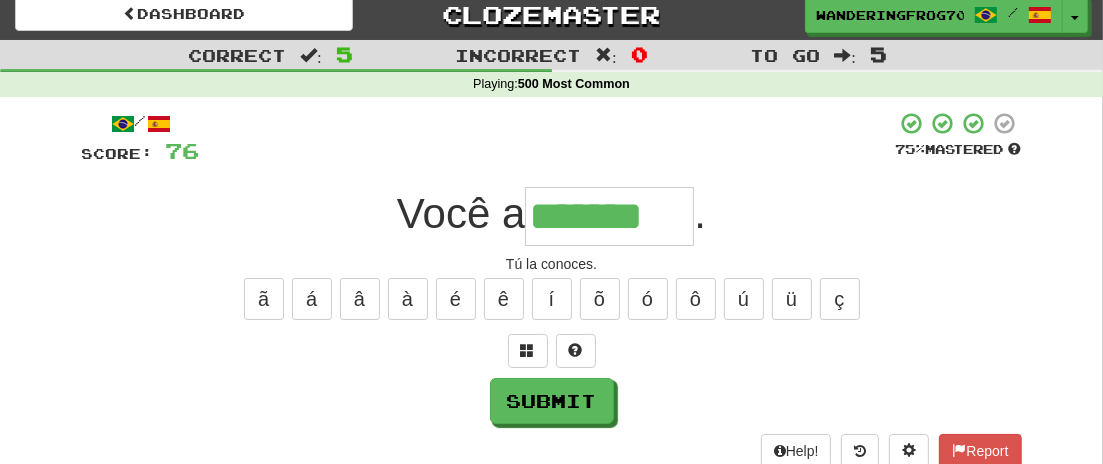 type on "*******" 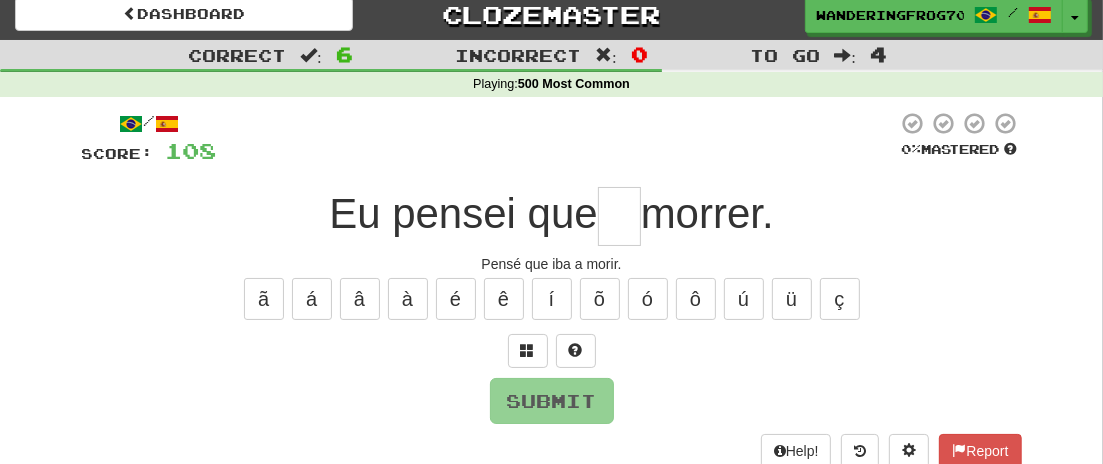 type on "*" 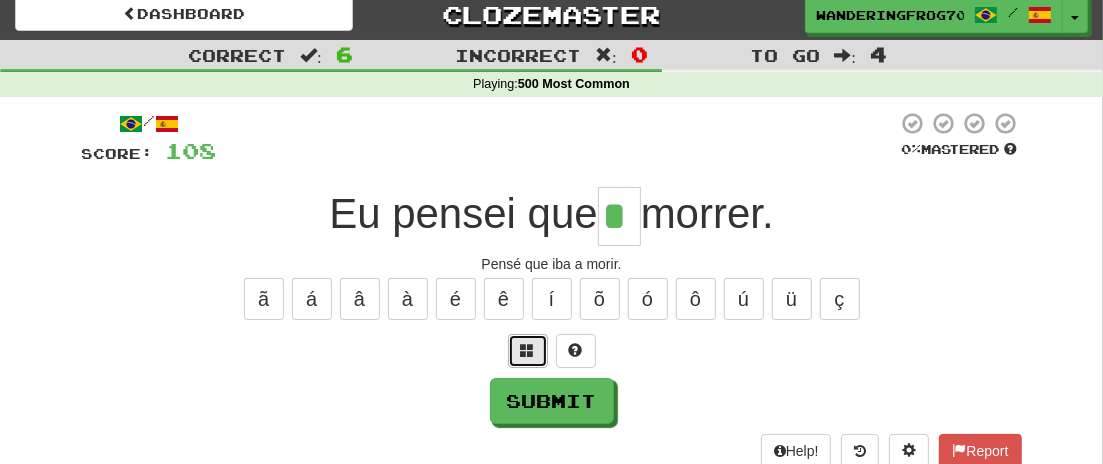click at bounding box center [528, 351] 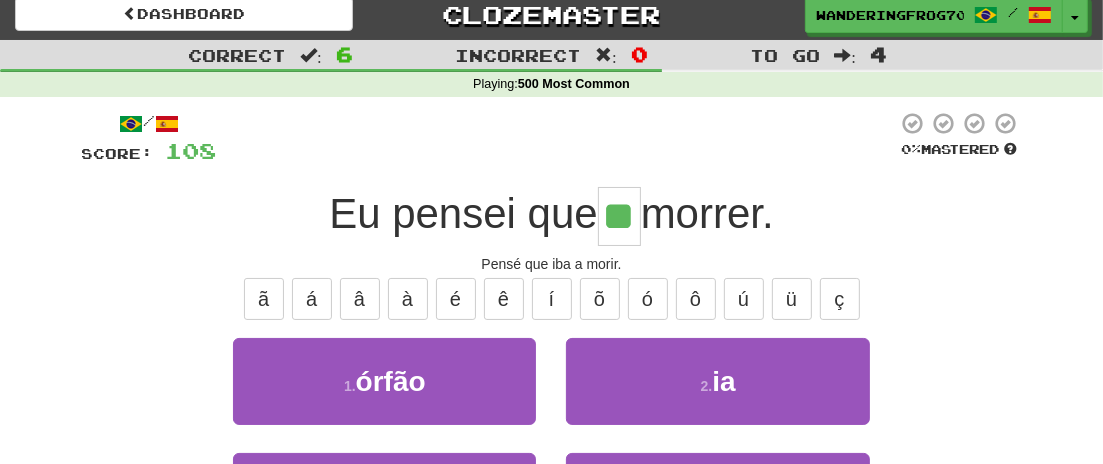 type on "**" 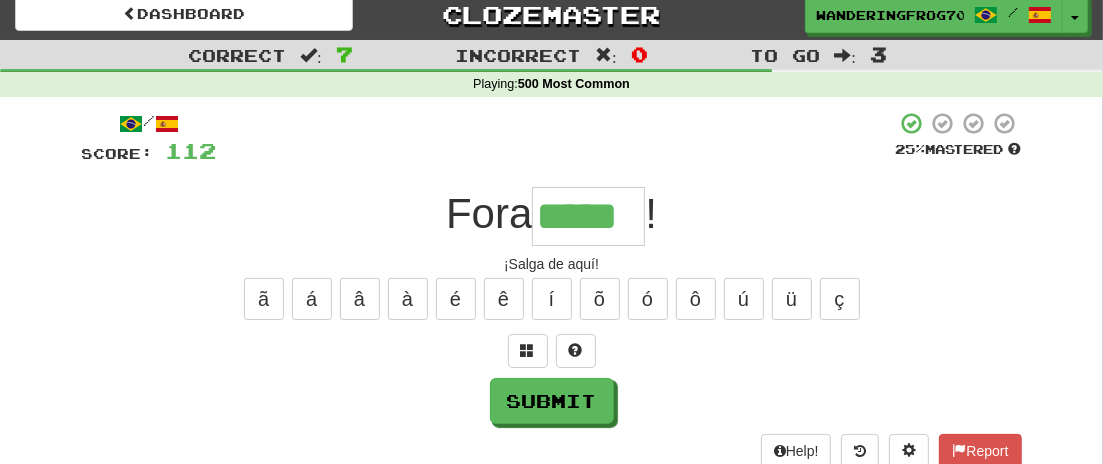 type on "*****" 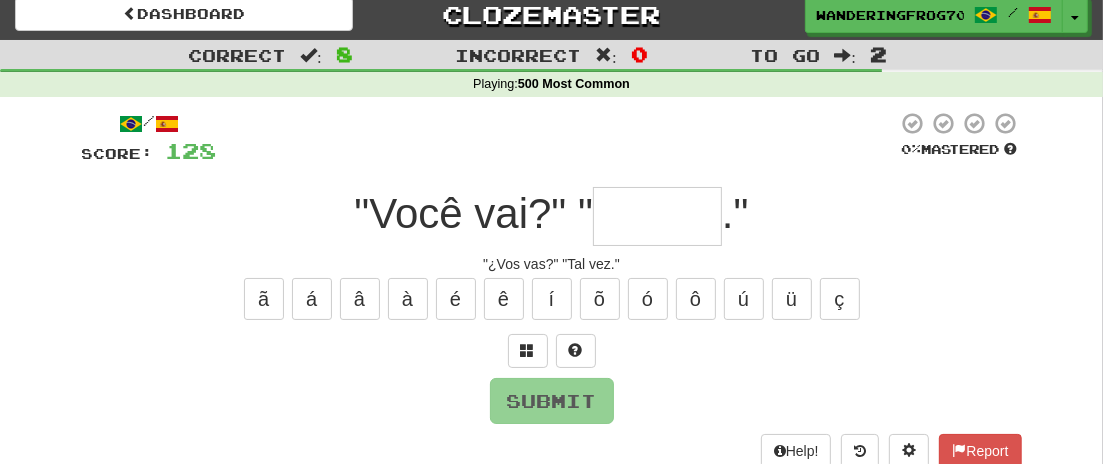 type on "*" 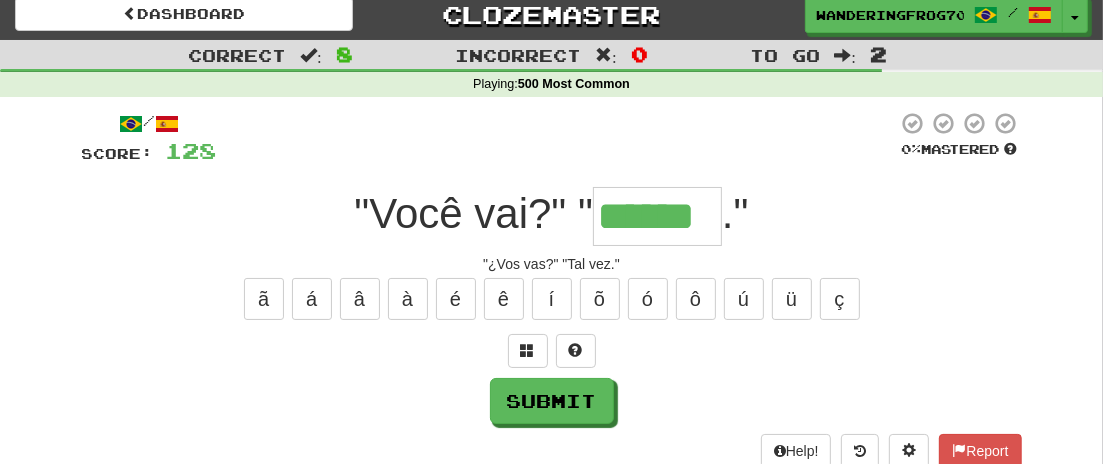 type on "******" 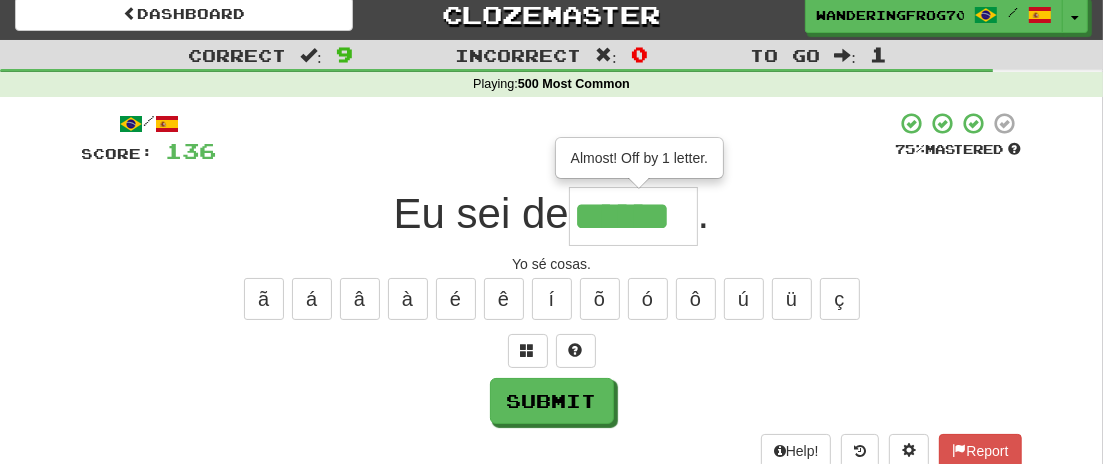 type on "******" 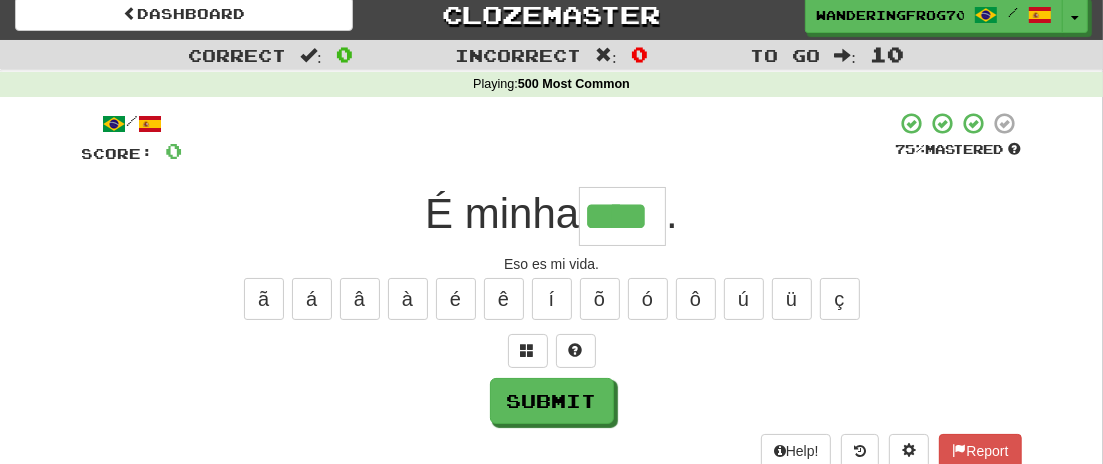 type on "****" 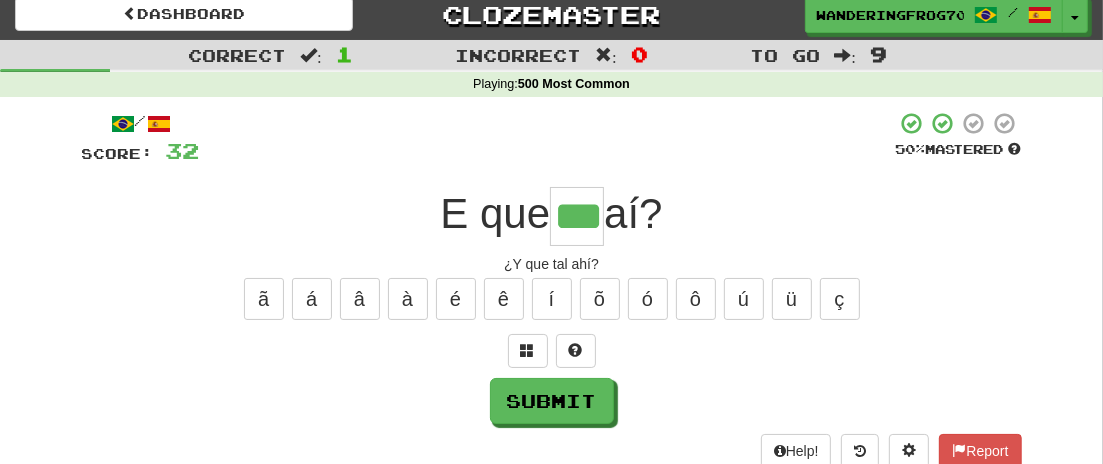 type on "***" 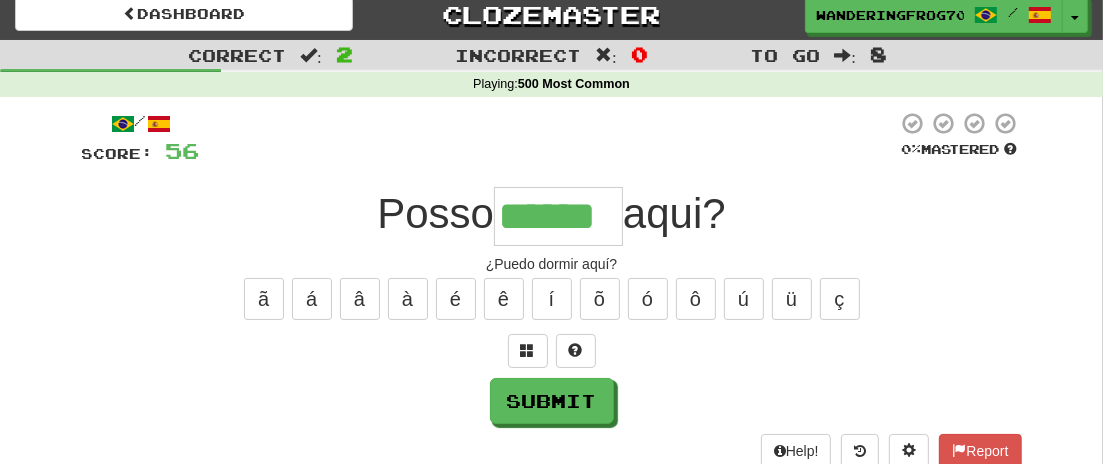 type on "******" 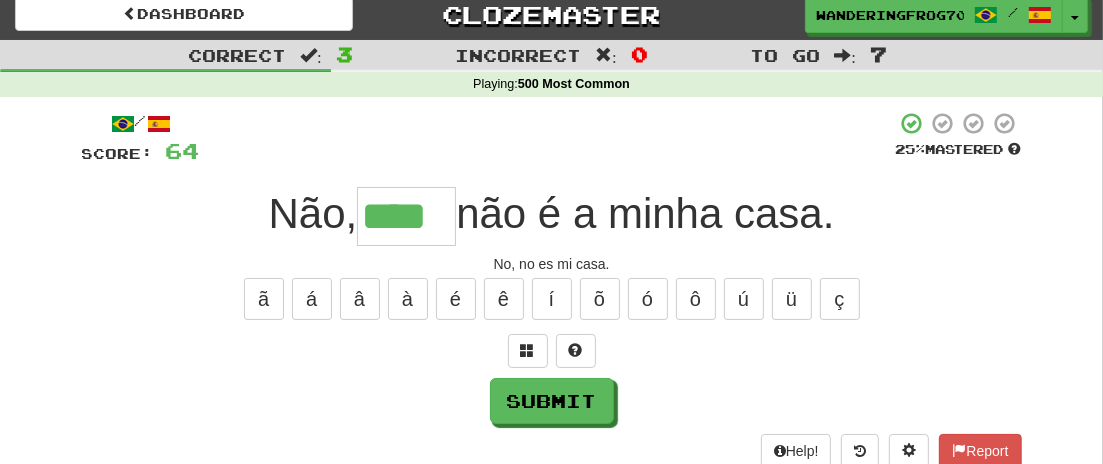 type on "****" 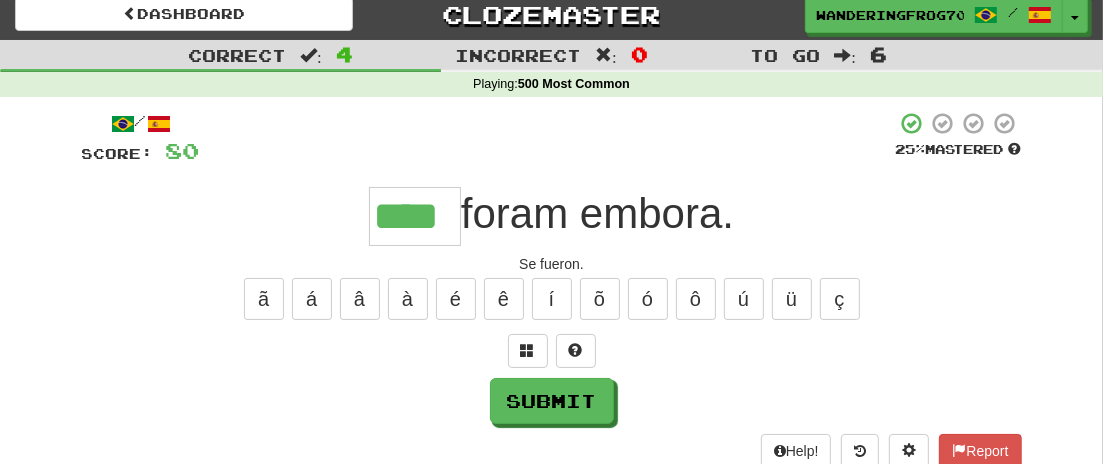 type on "****" 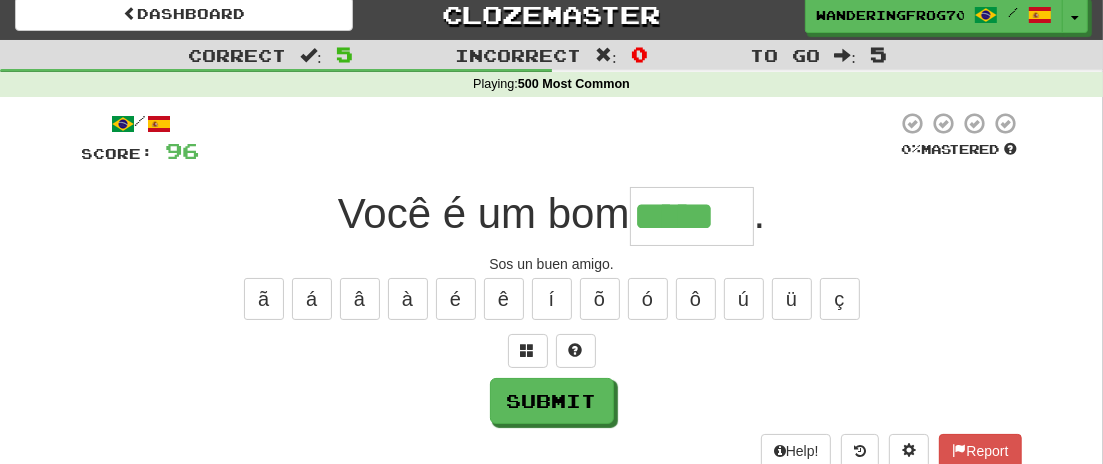 type on "*****" 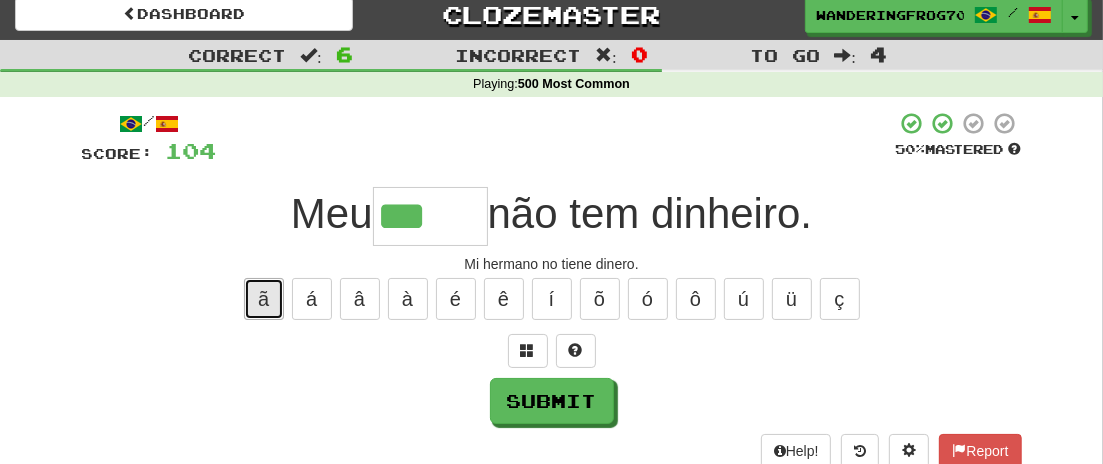 click on "ã" at bounding box center (264, 299) 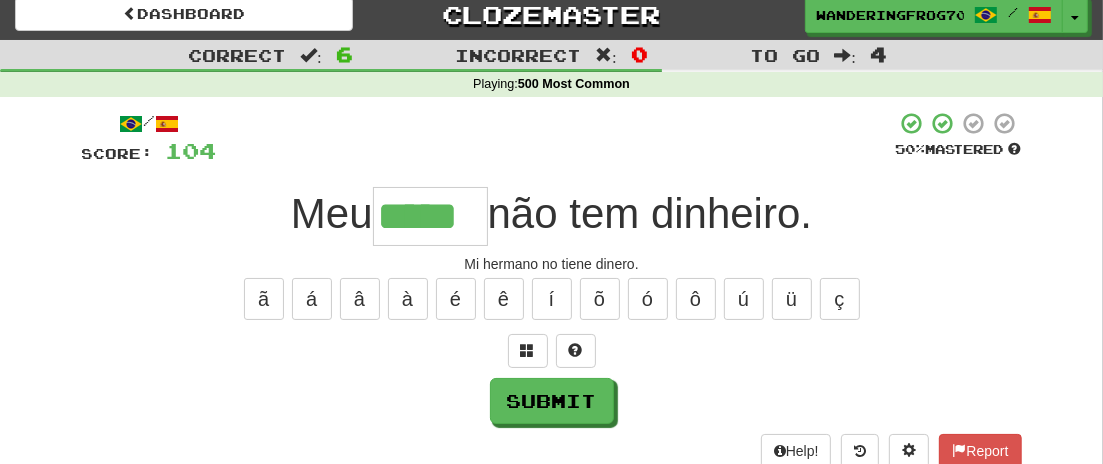 type on "*****" 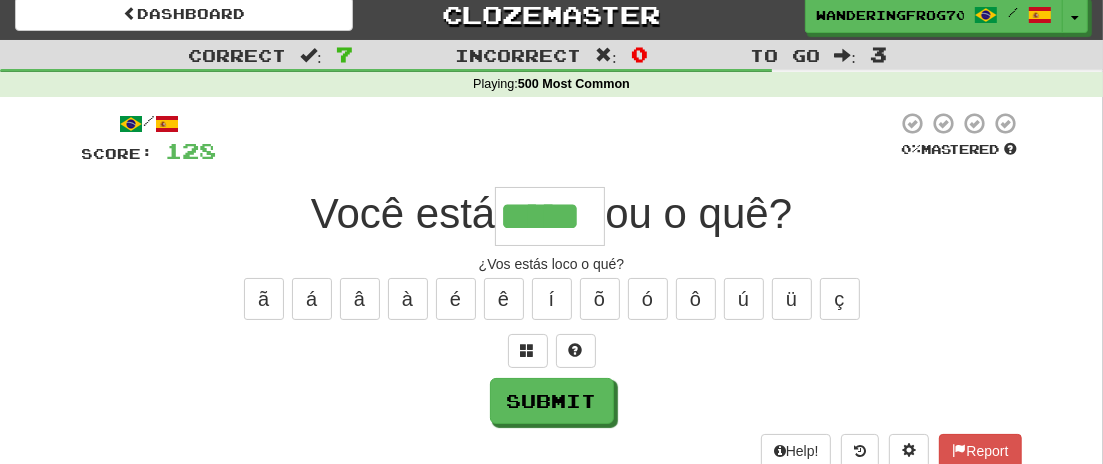 type on "*****" 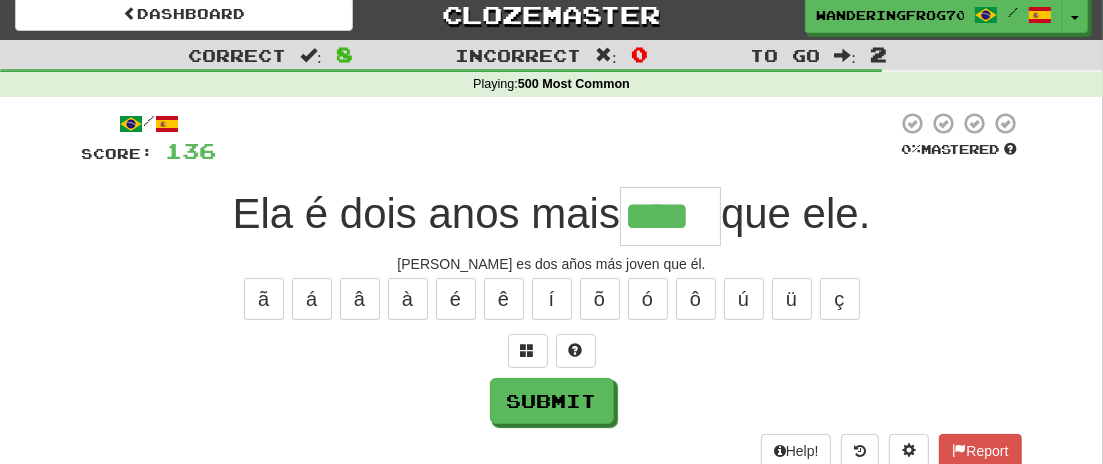 type on "****" 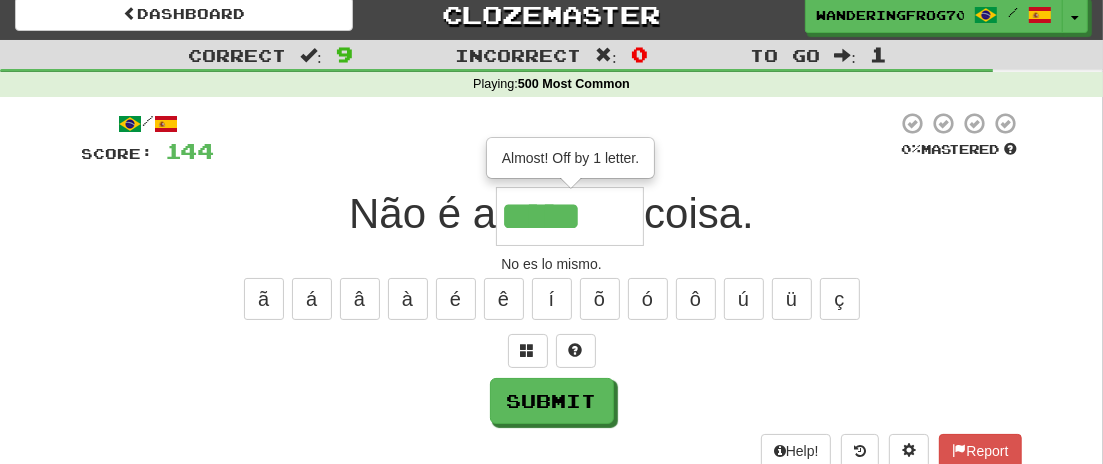 type on "*****" 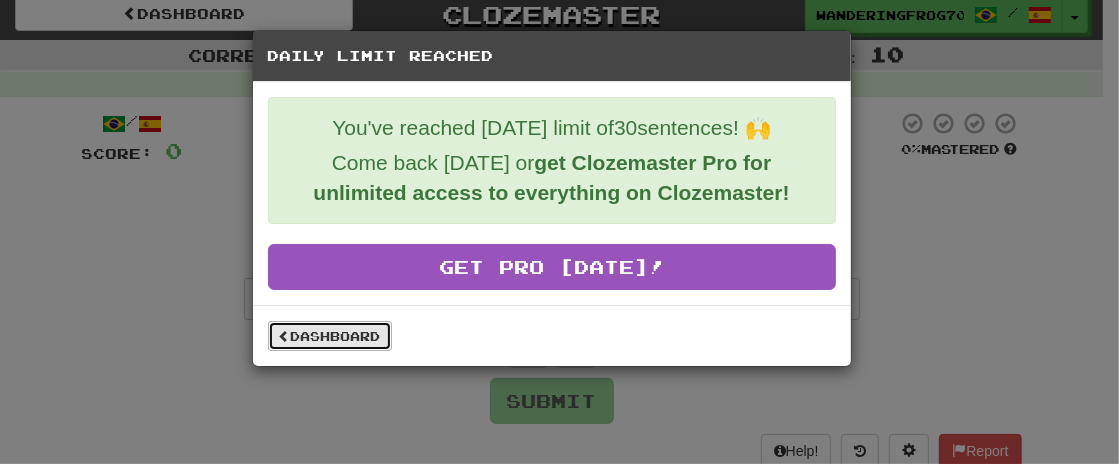 click on "Dashboard" at bounding box center (330, 336) 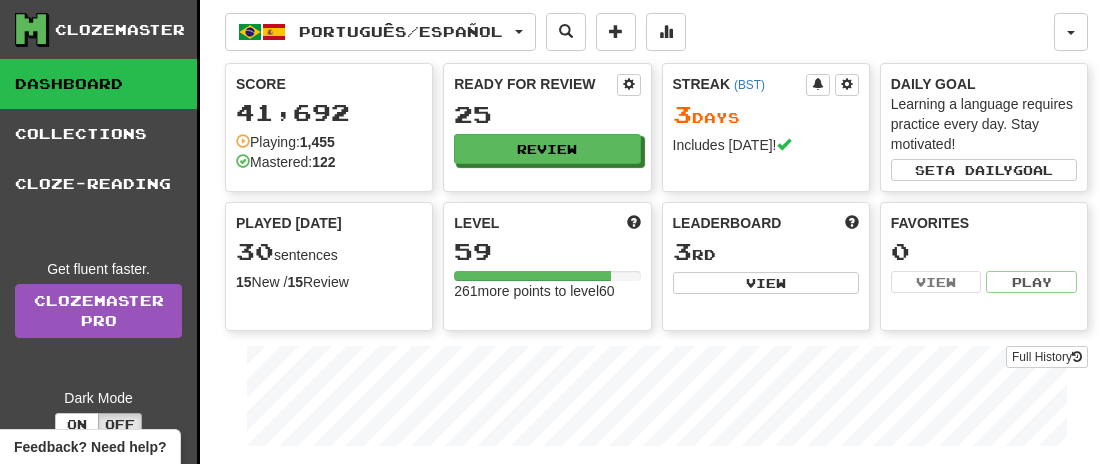 scroll, scrollTop: 0, scrollLeft: 0, axis: both 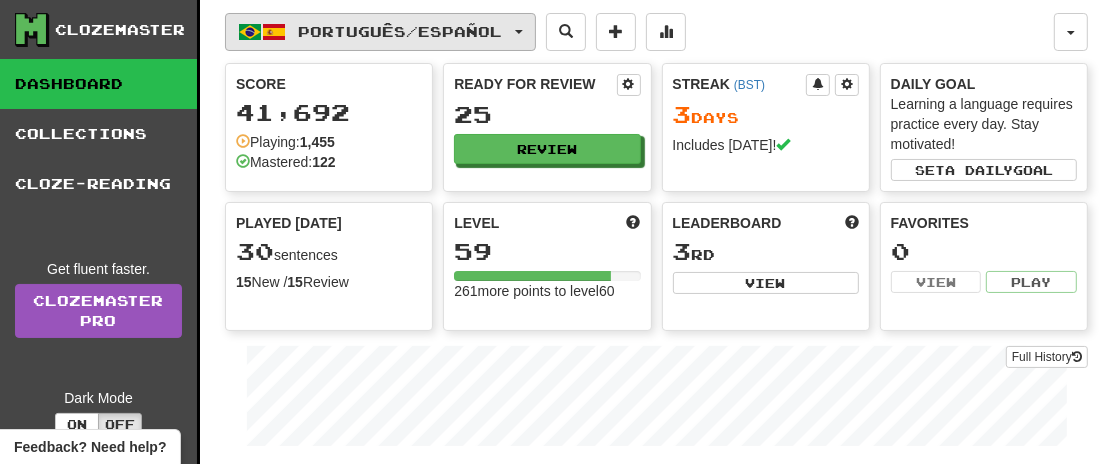 click on "Português  /  Español" at bounding box center [380, 32] 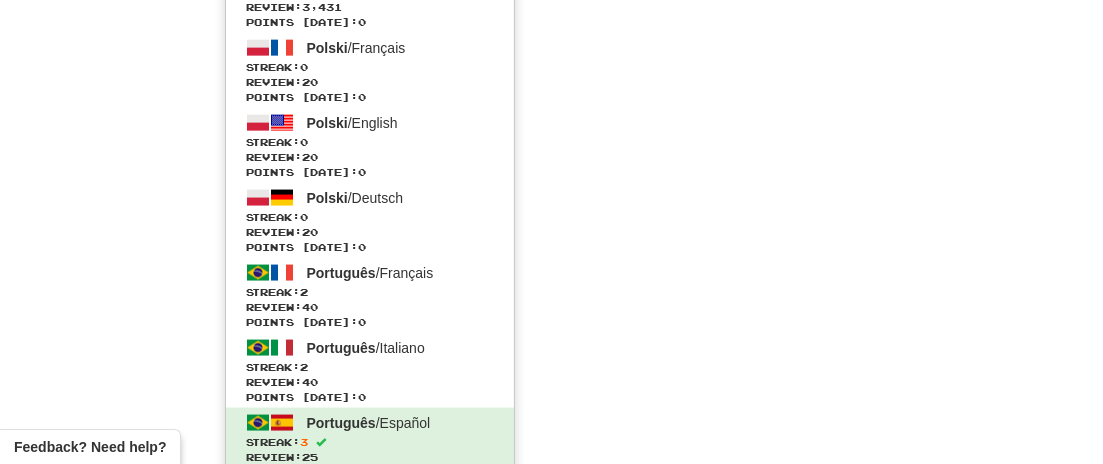 scroll, scrollTop: 2120, scrollLeft: 0, axis: vertical 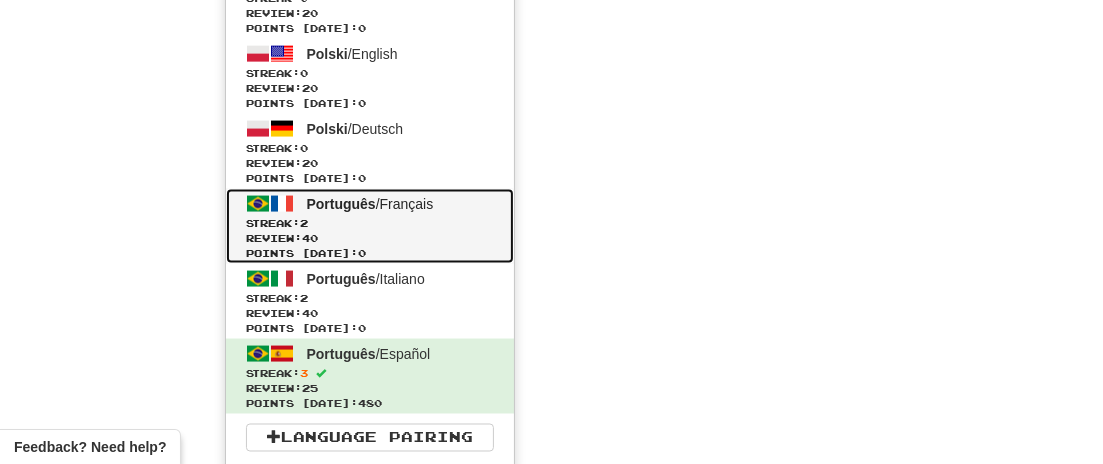 click on "Review:  40" at bounding box center (370, 238) 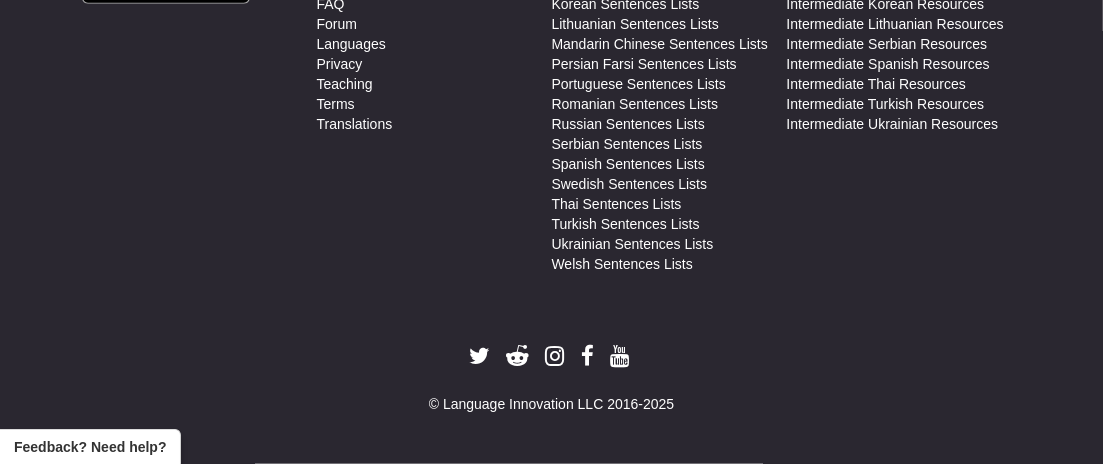 scroll, scrollTop: 1232, scrollLeft: 0, axis: vertical 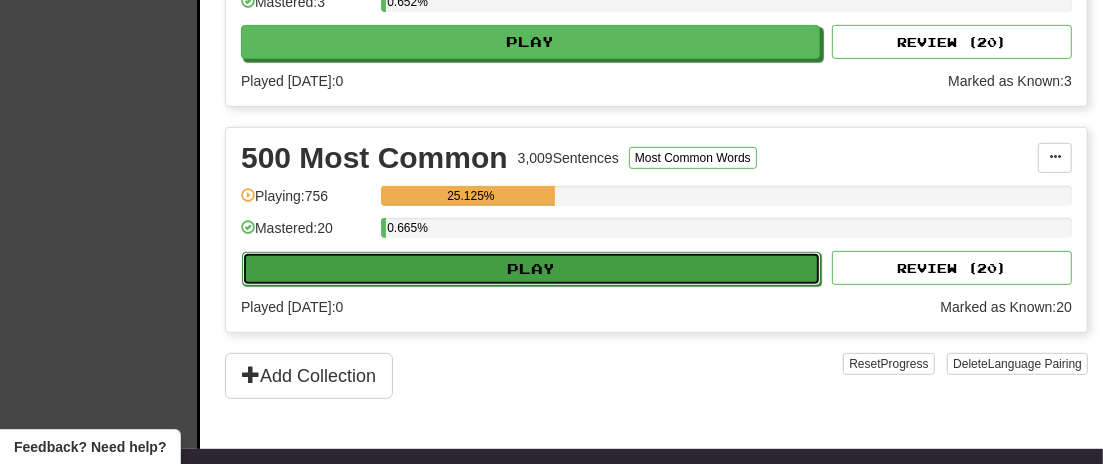 click on "Play" at bounding box center [531, 269] 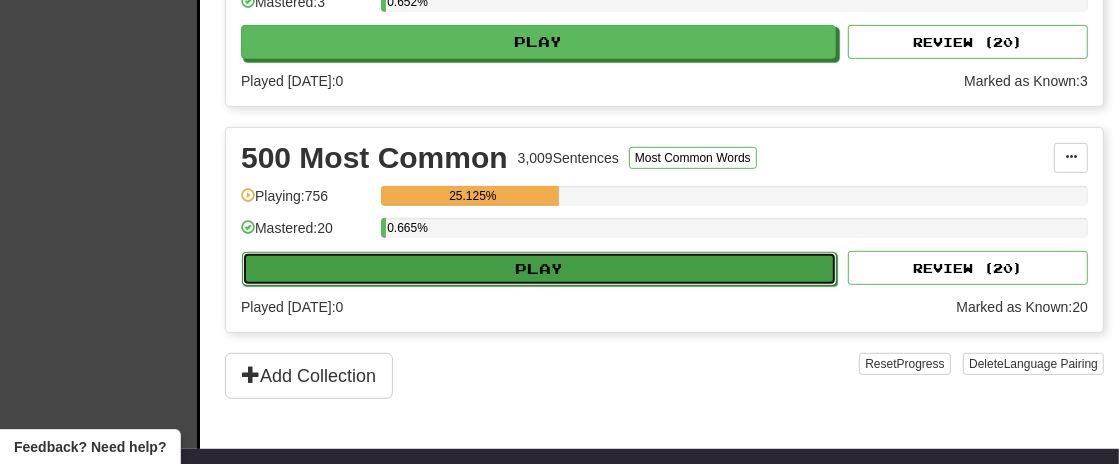 select on "**" 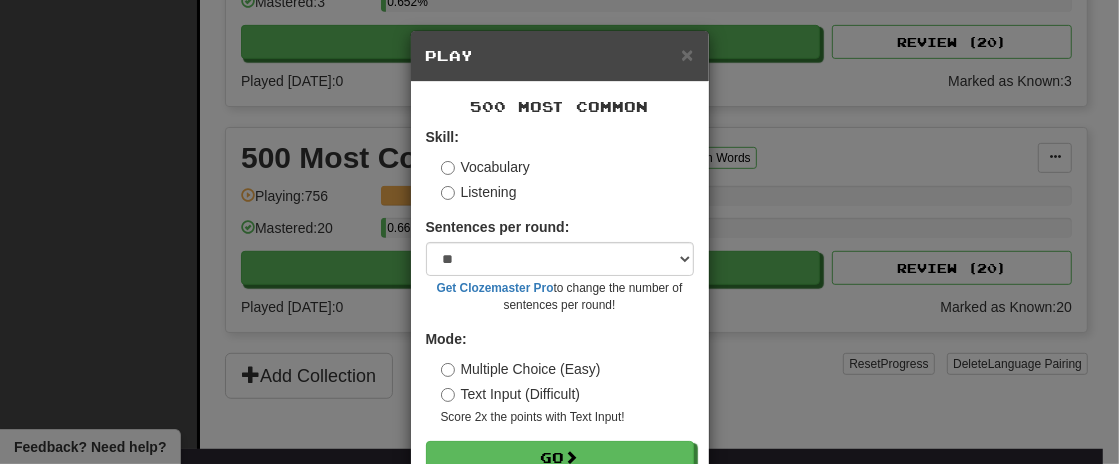 drag, startPoint x: 757, startPoint y: 187, endPoint x: 706, endPoint y: 176, distance: 52.17279 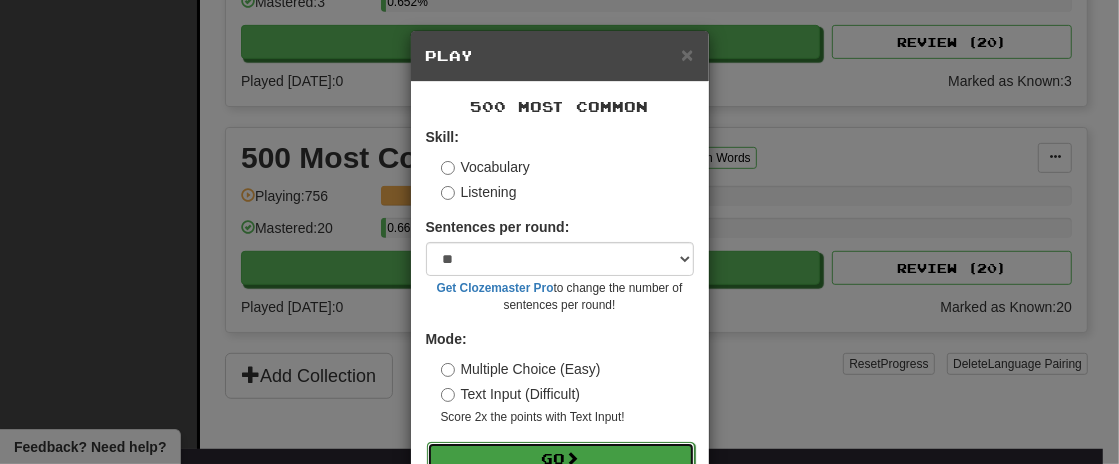 click at bounding box center [573, 458] 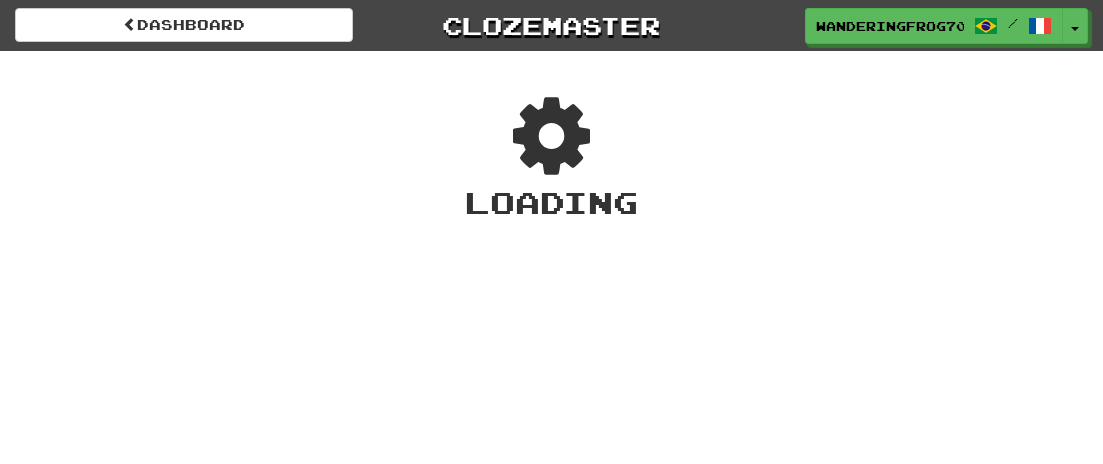 scroll, scrollTop: 0, scrollLeft: 0, axis: both 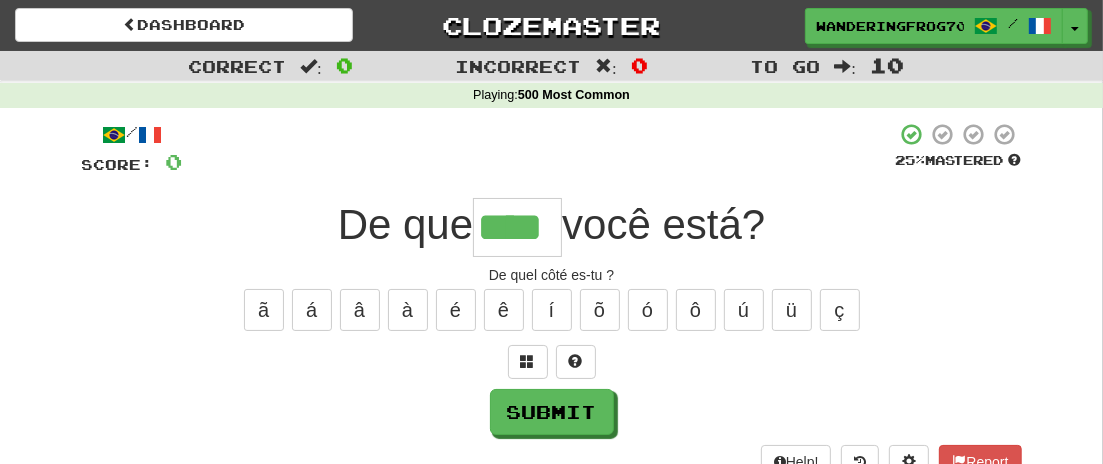 type on "****" 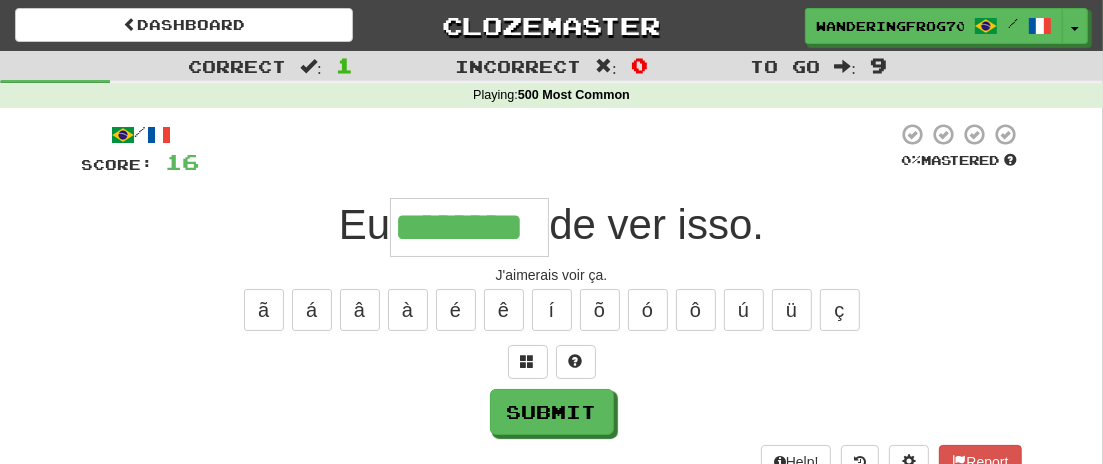 type on "********" 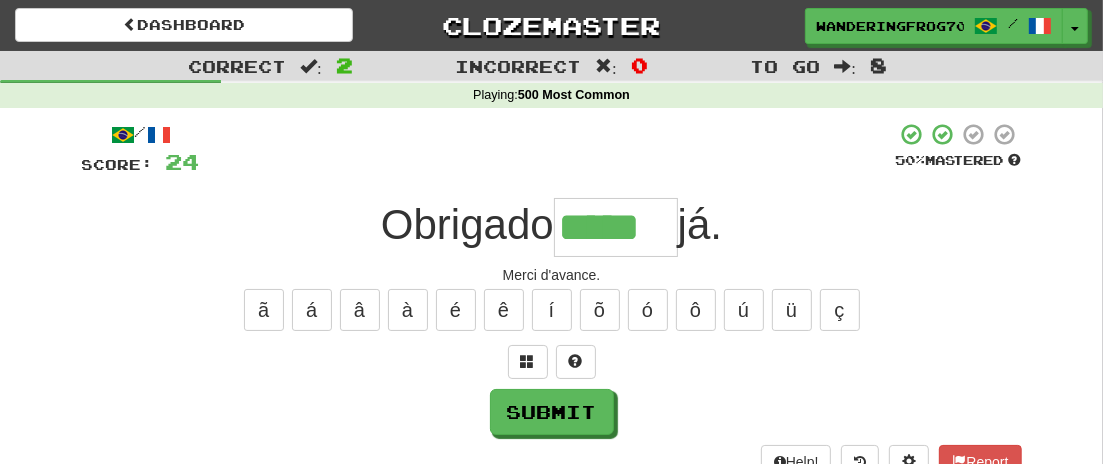 type on "*****" 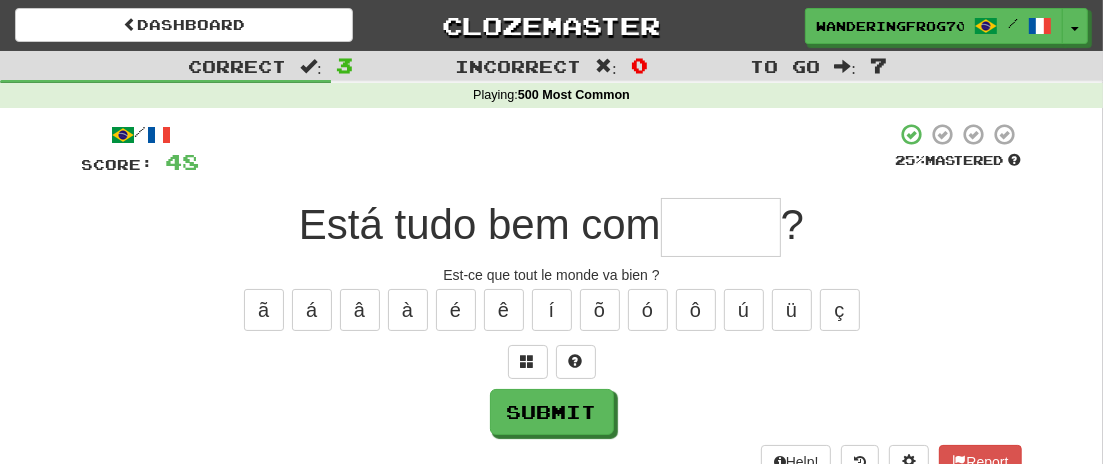 type on "*" 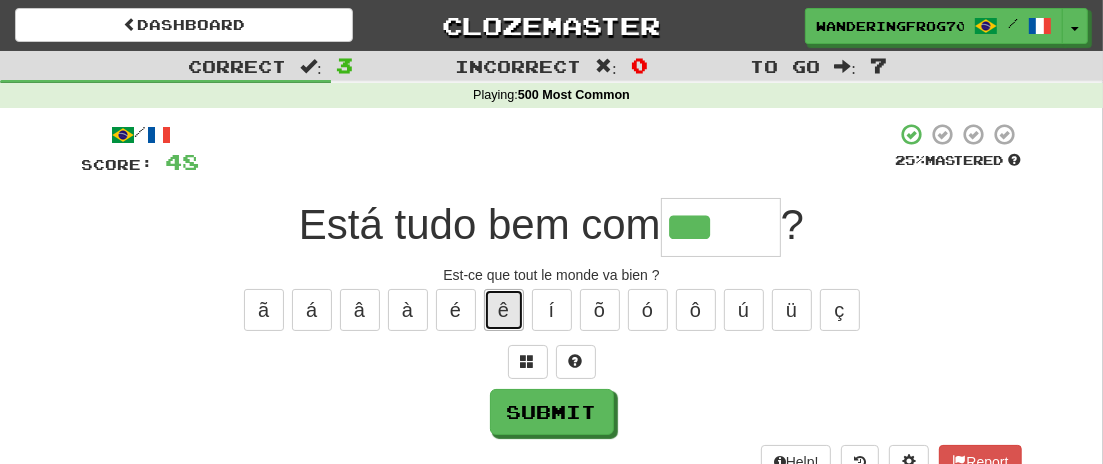 click on "ê" at bounding box center (504, 310) 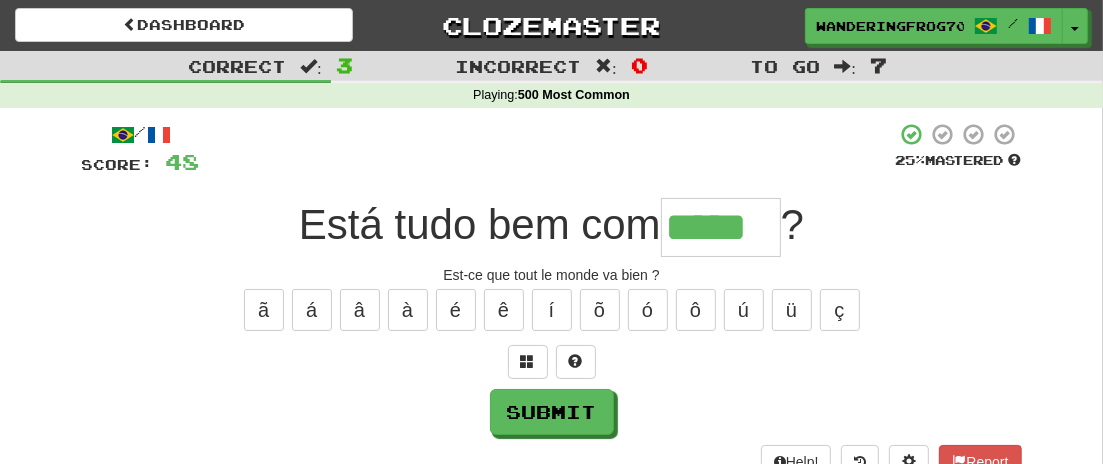 type on "*****" 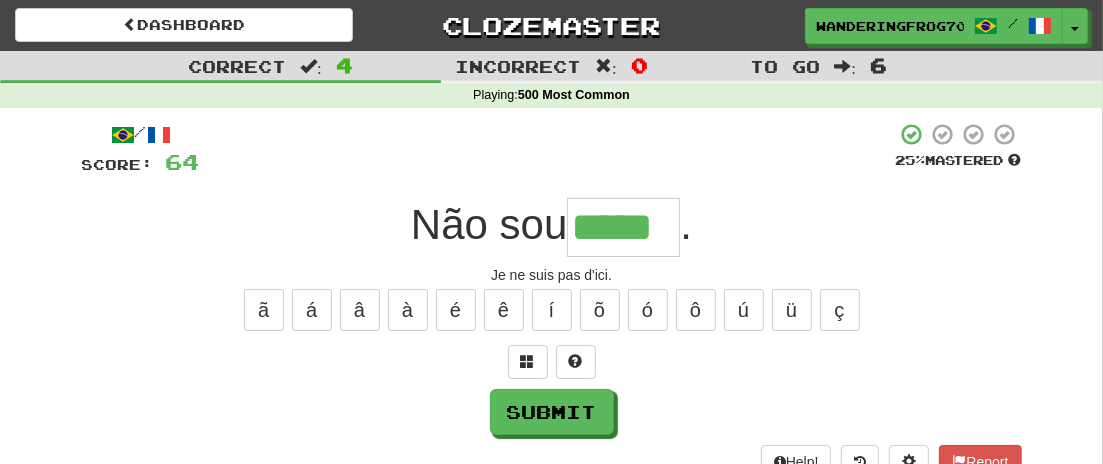 type on "*****" 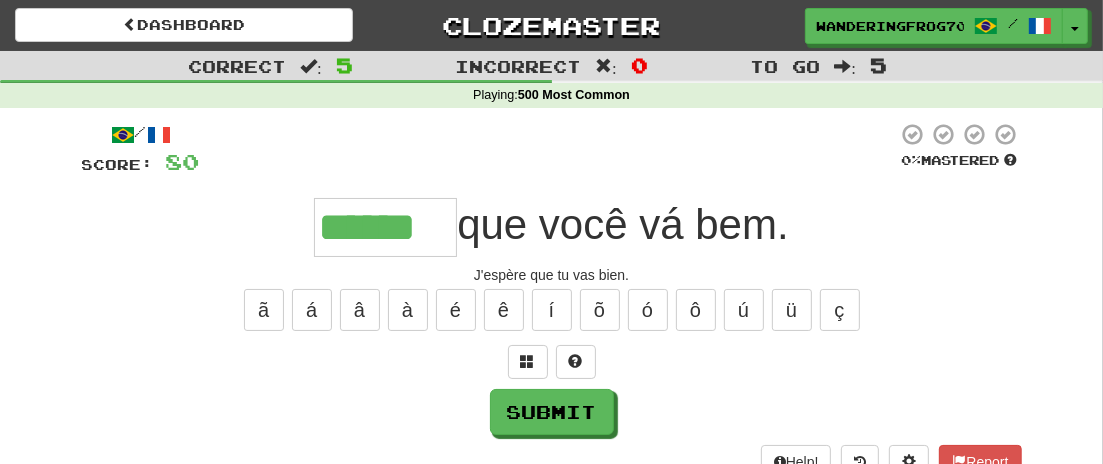 type on "******" 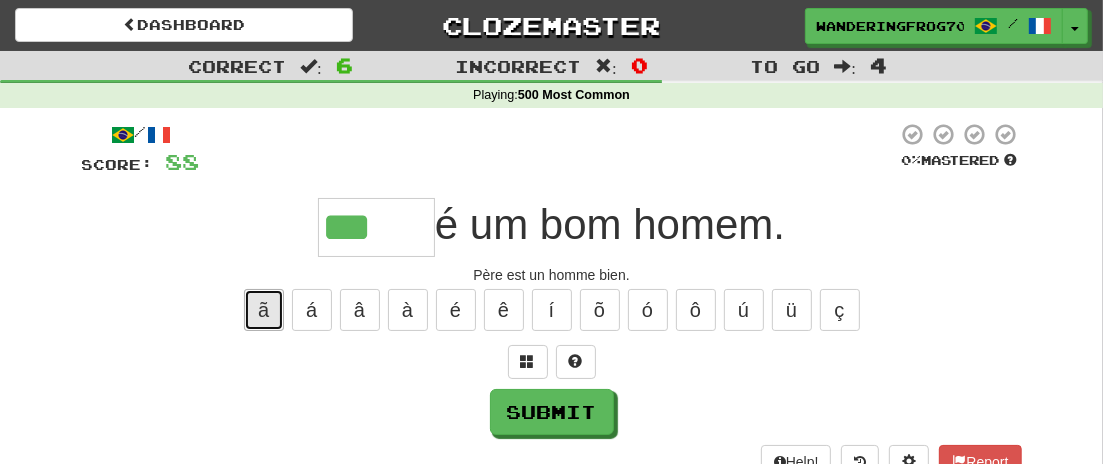 click on "ã" at bounding box center (264, 310) 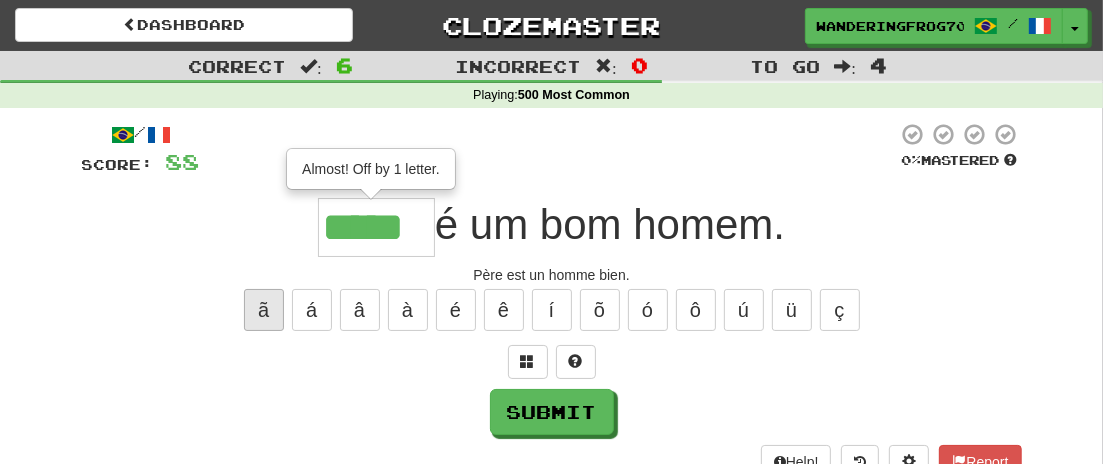 type on "*****" 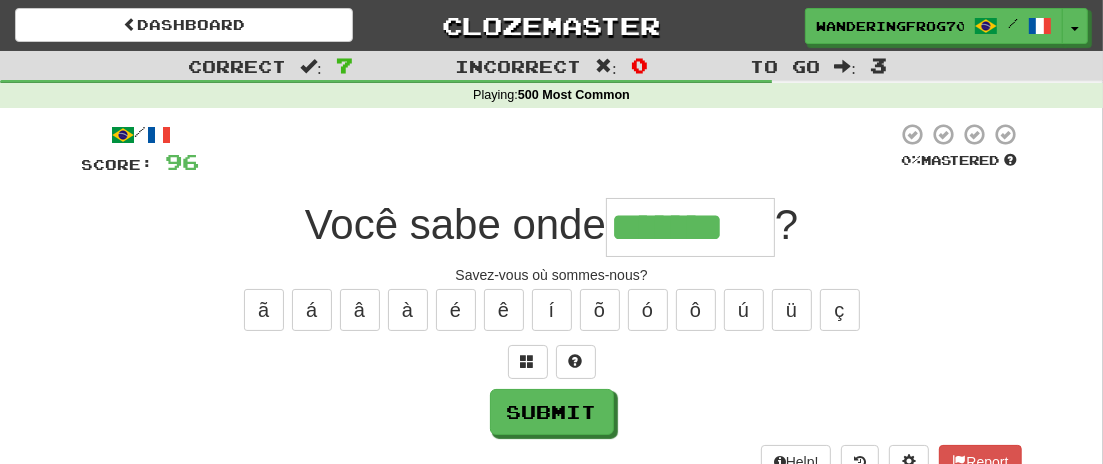 type on "*******" 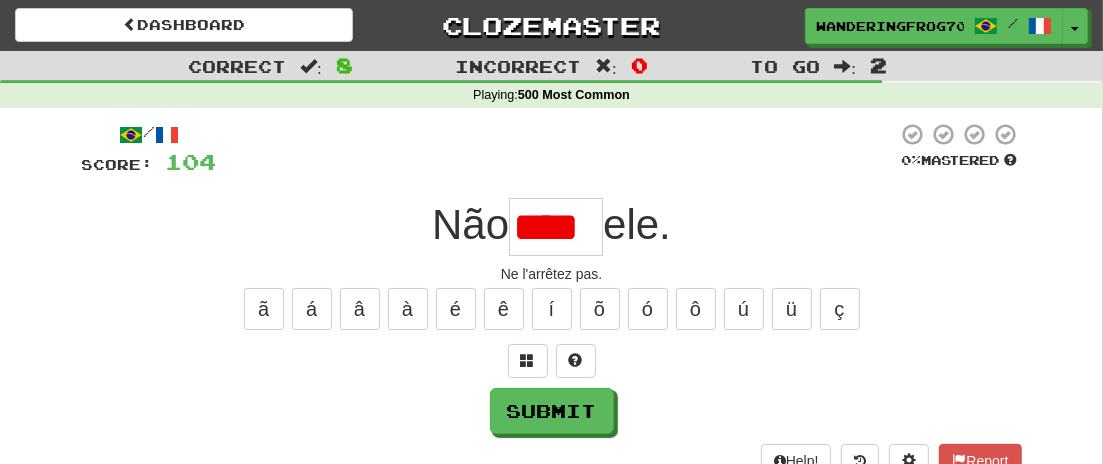 scroll, scrollTop: 0, scrollLeft: 0, axis: both 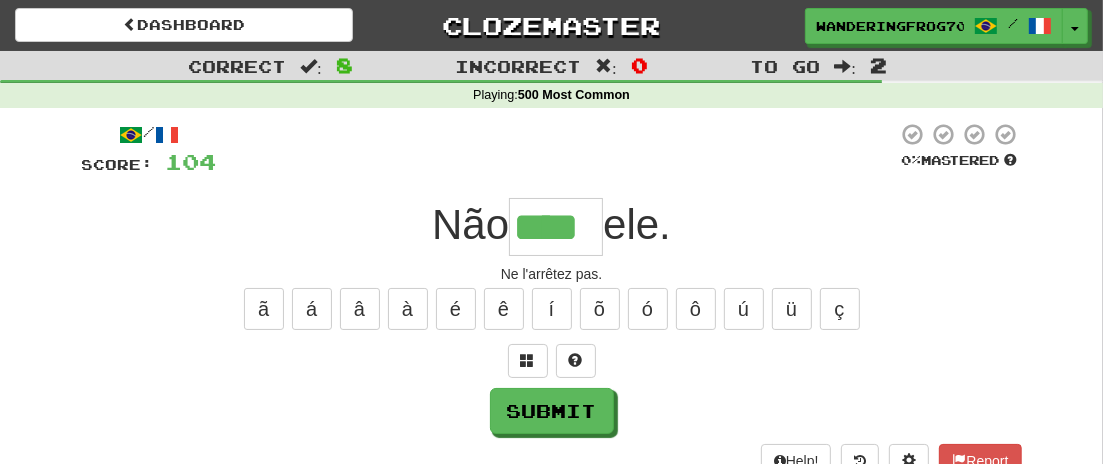 type on "****" 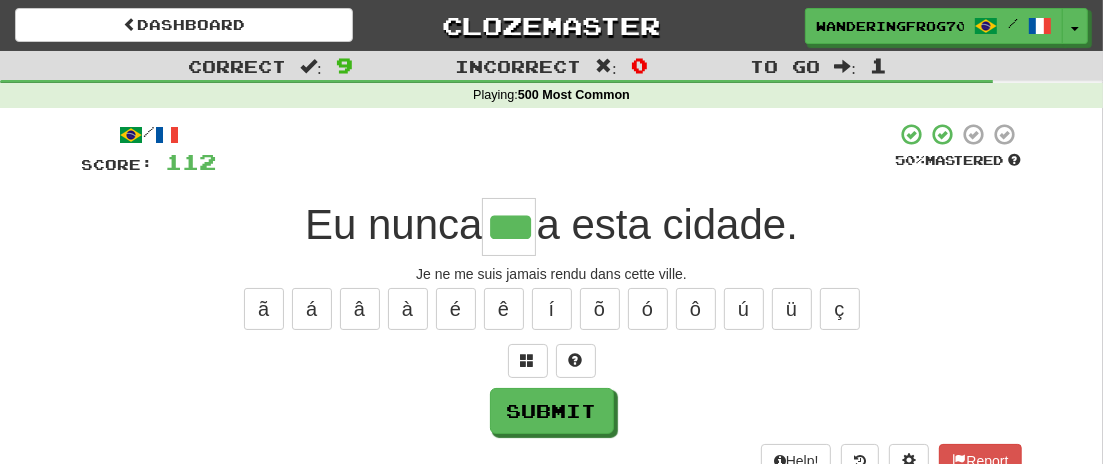 type on "***" 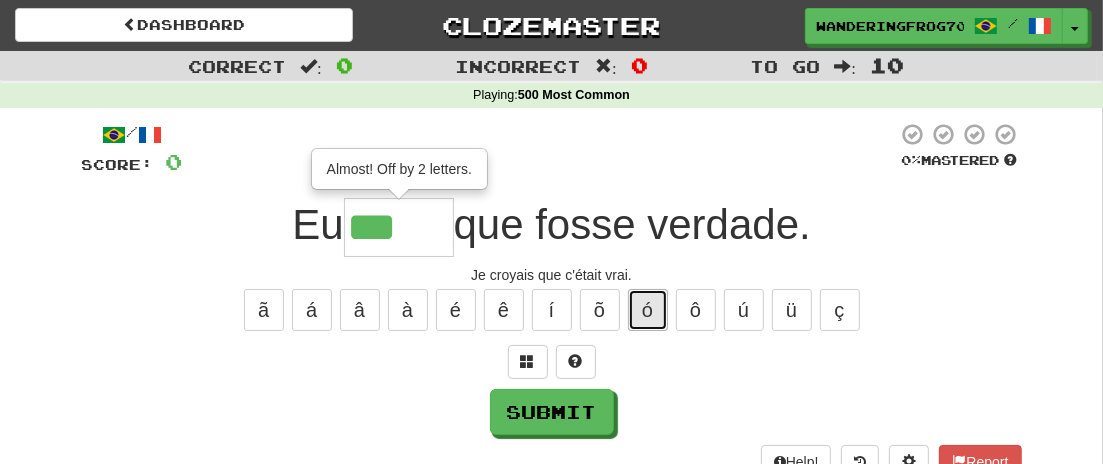 click on "ó" at bounding box center [648, 310] 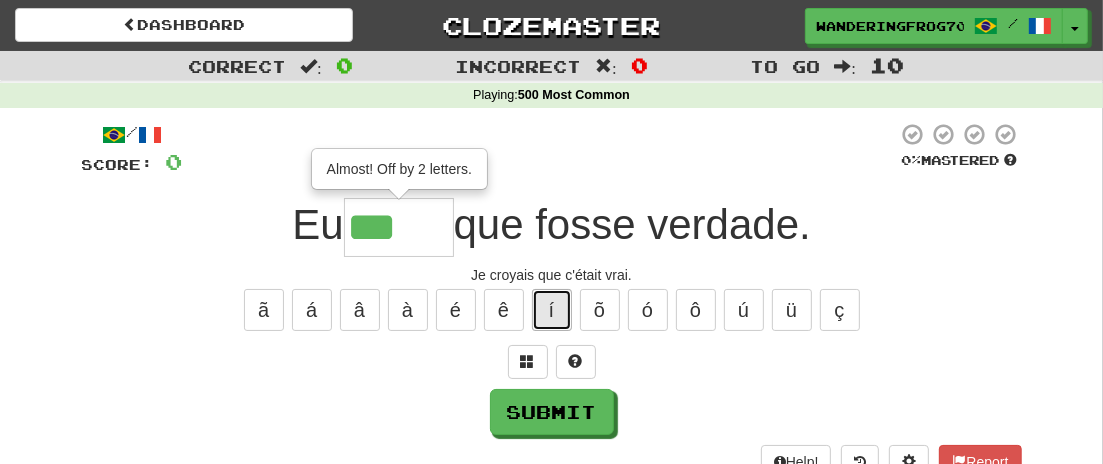 click on "í" at bounding box center [552, 310] 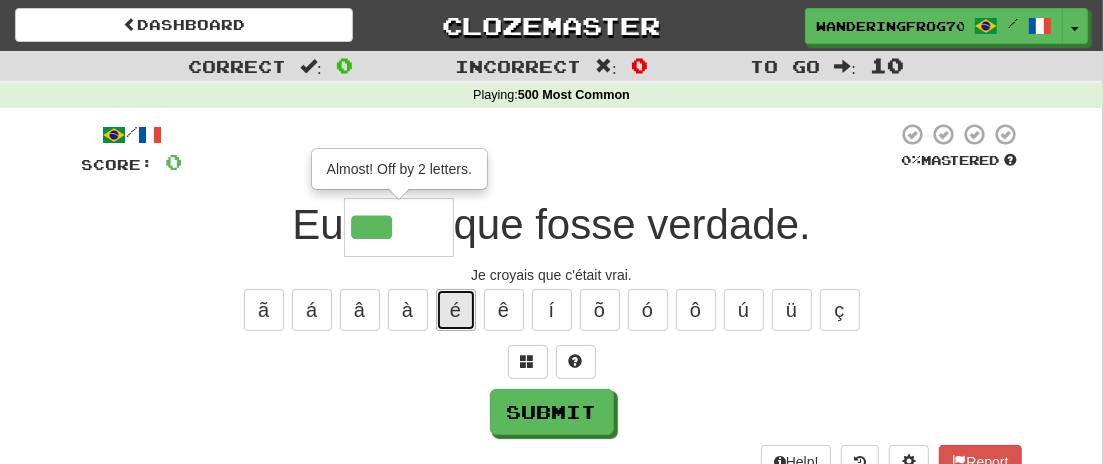 click on "é" at bounding box center (456, 310) 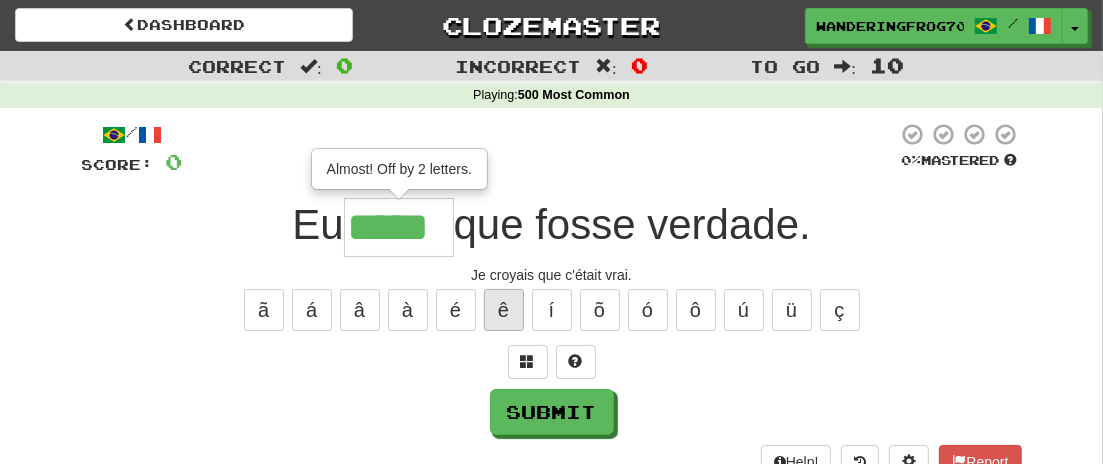 type on "*****" 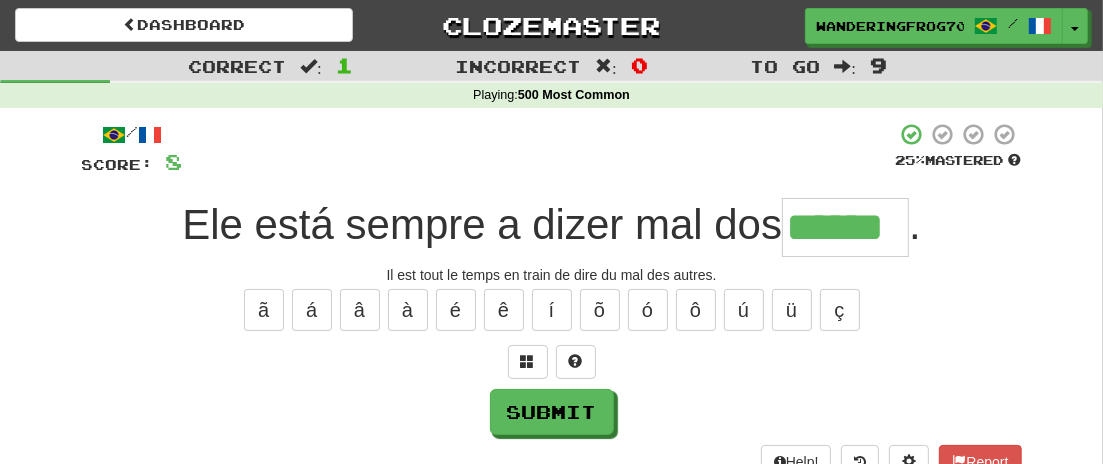 type on "******" 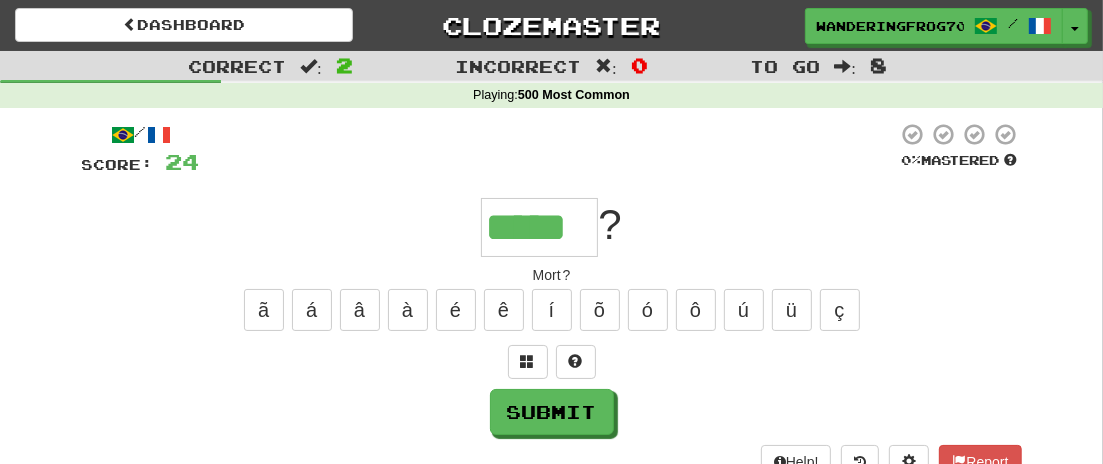 type on "*****" 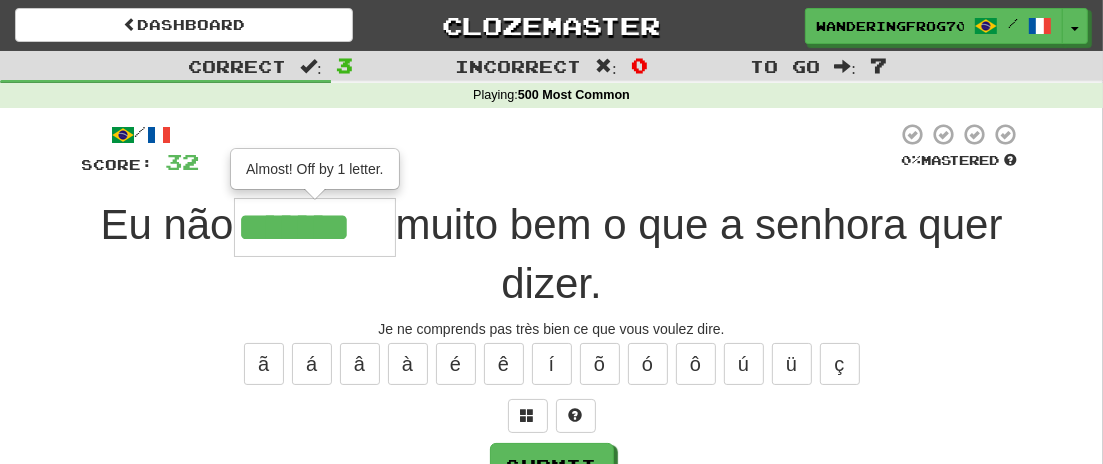 type on "*******" 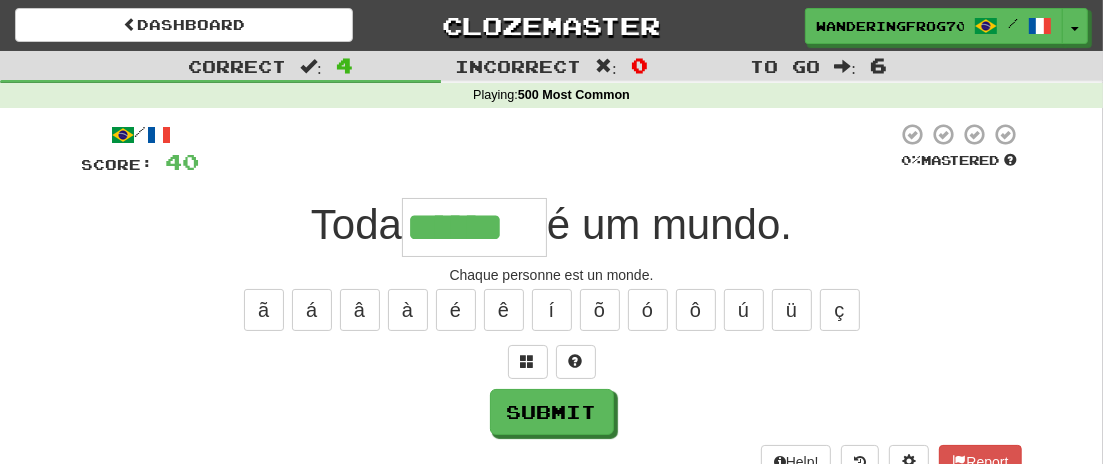 type on "******" 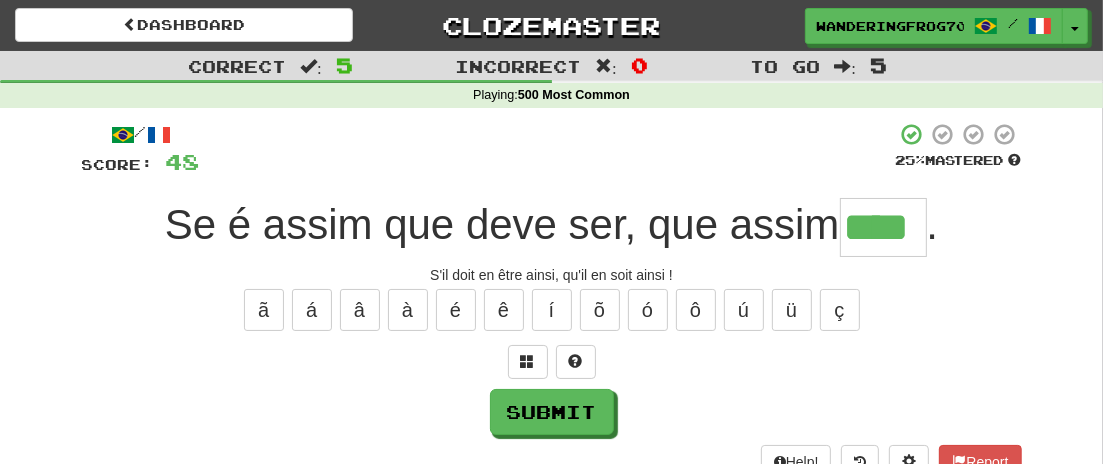 type on "****" 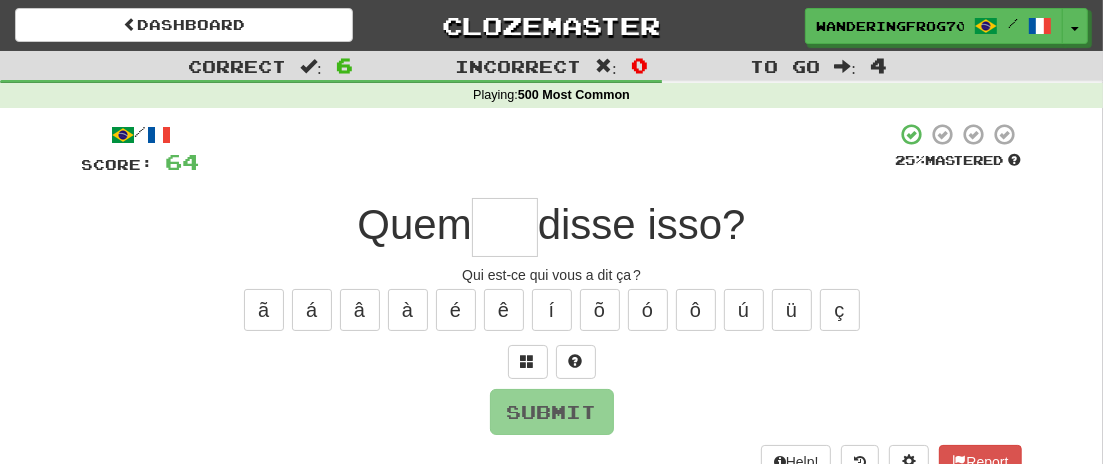 type on "*" 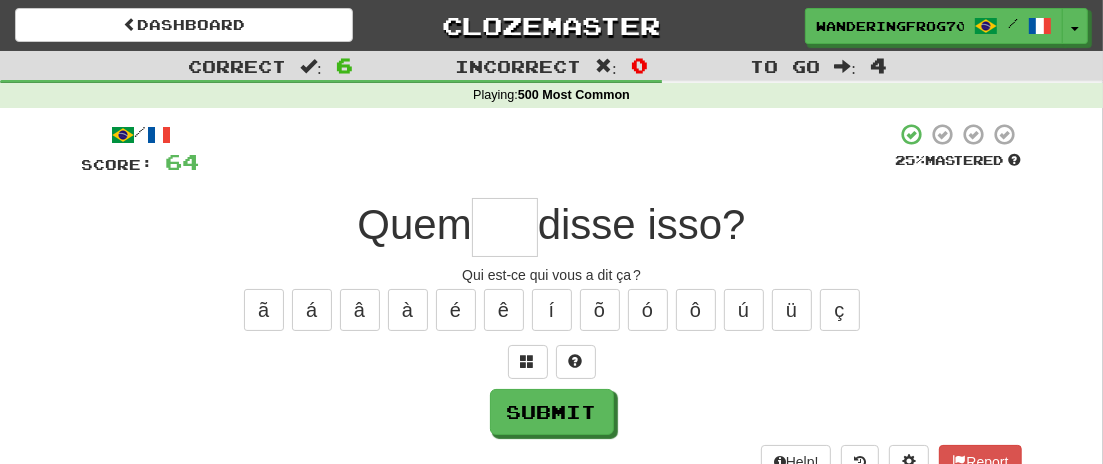 type on "*" 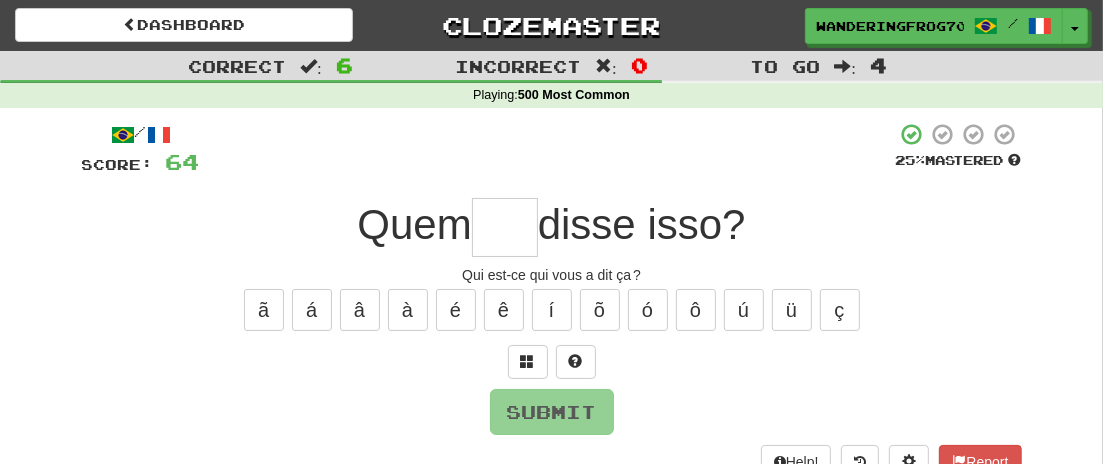 type on "*" 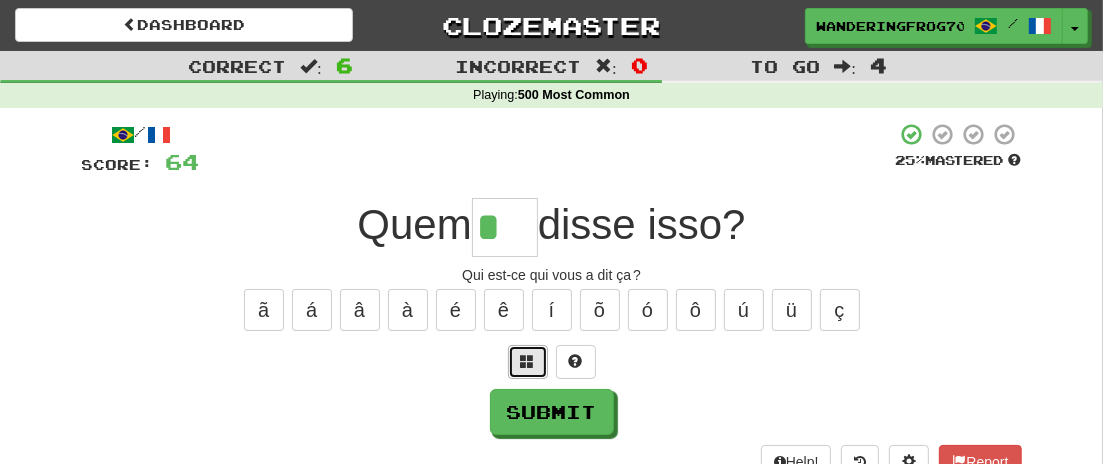 click at bounding box center (528, 362) 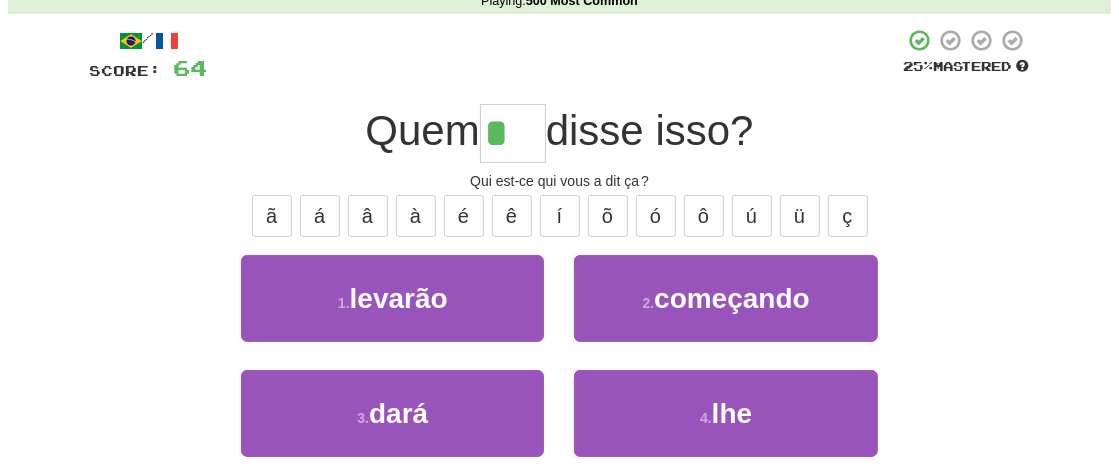 scroll, scrollTop: 0, scrollLeft: 0, axis: both 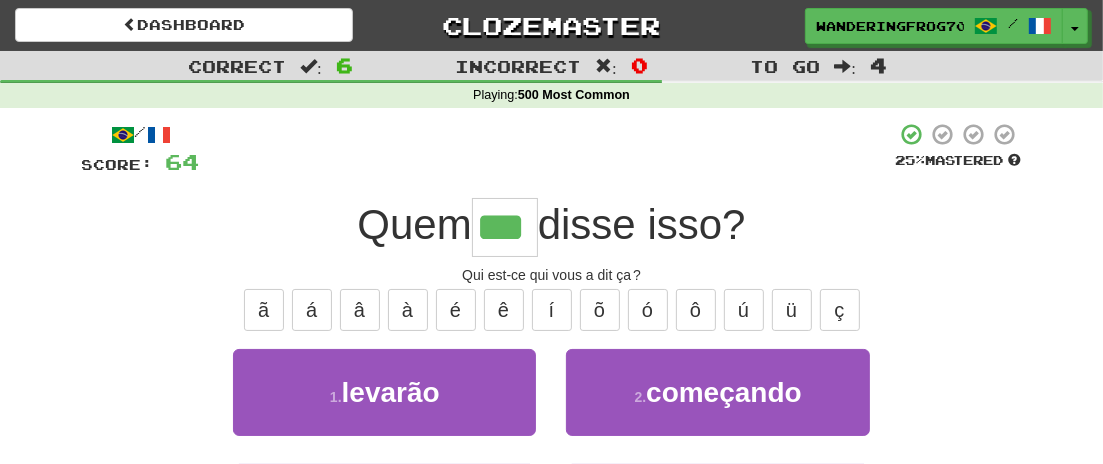 type on "***" 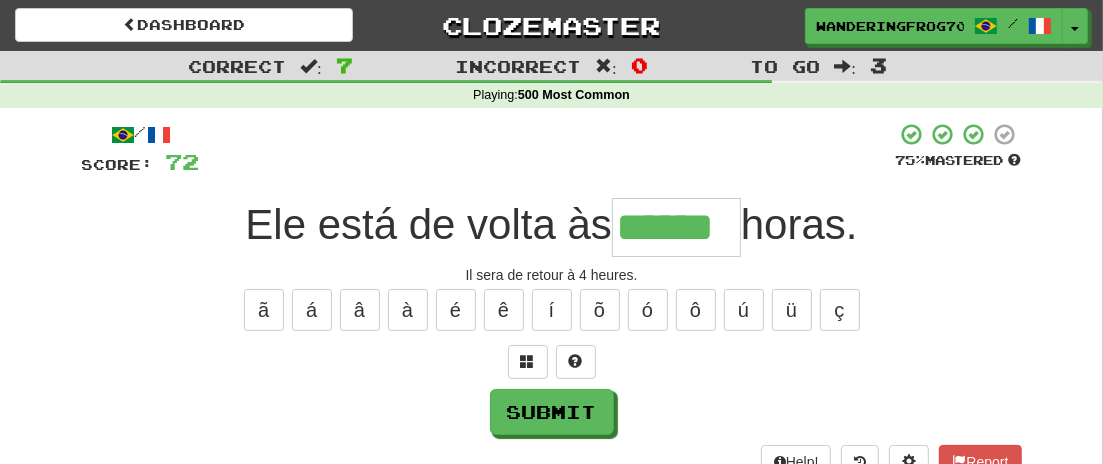 type on "******" 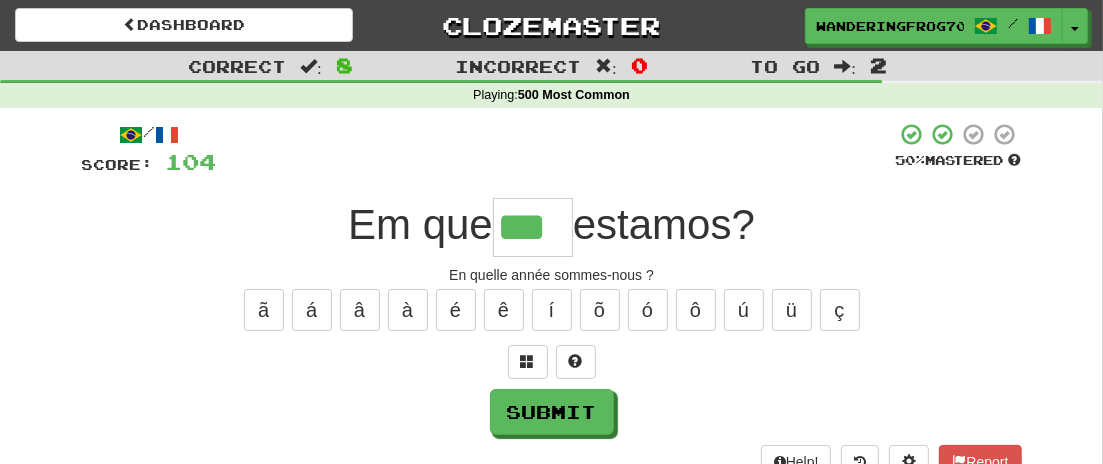 type on "***" 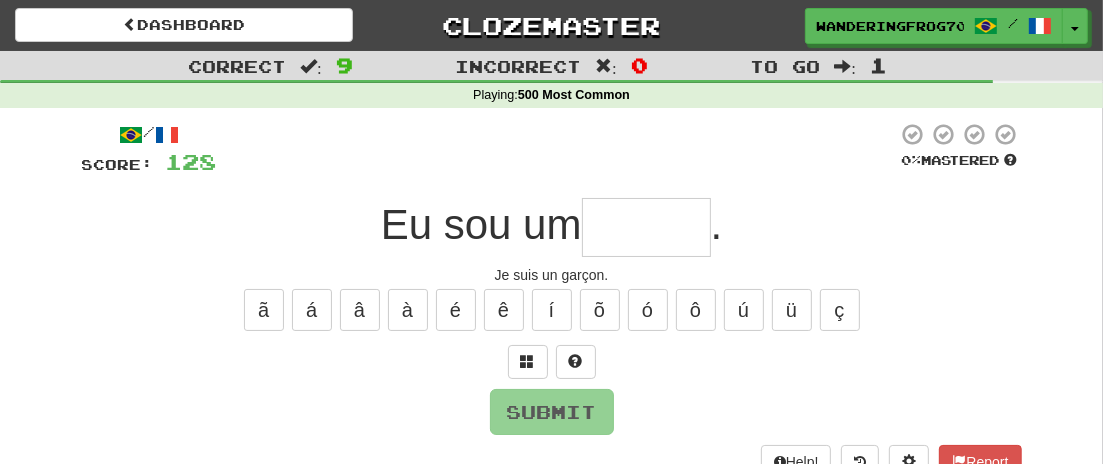 type on "*" 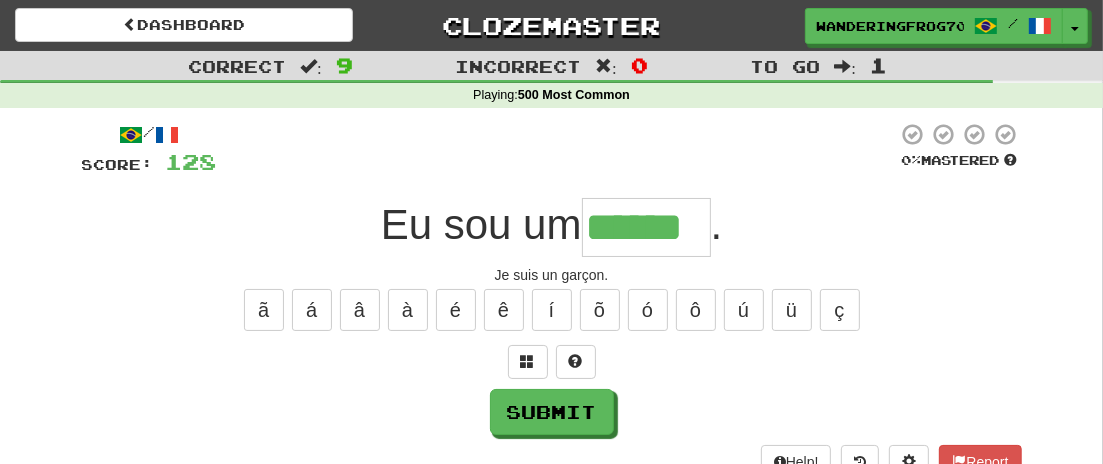 type on "******" 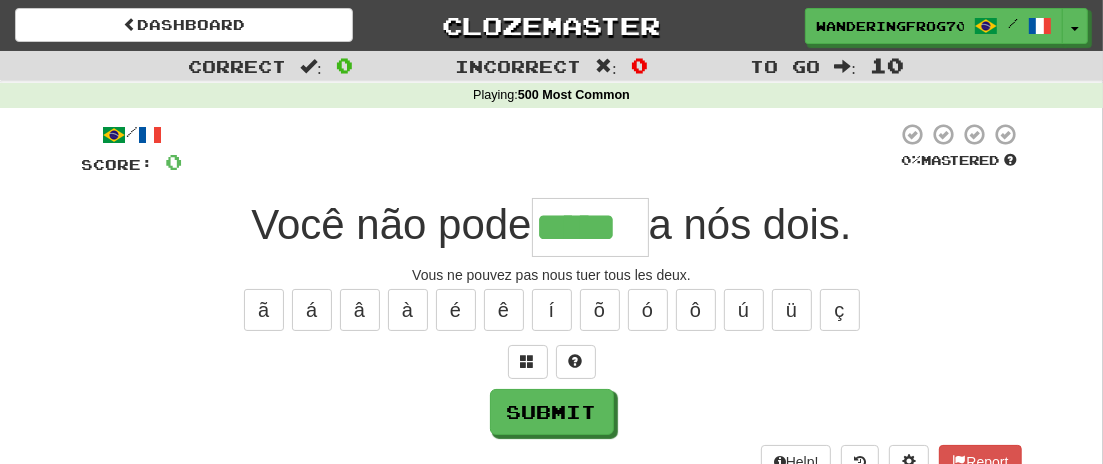 type on "*****" 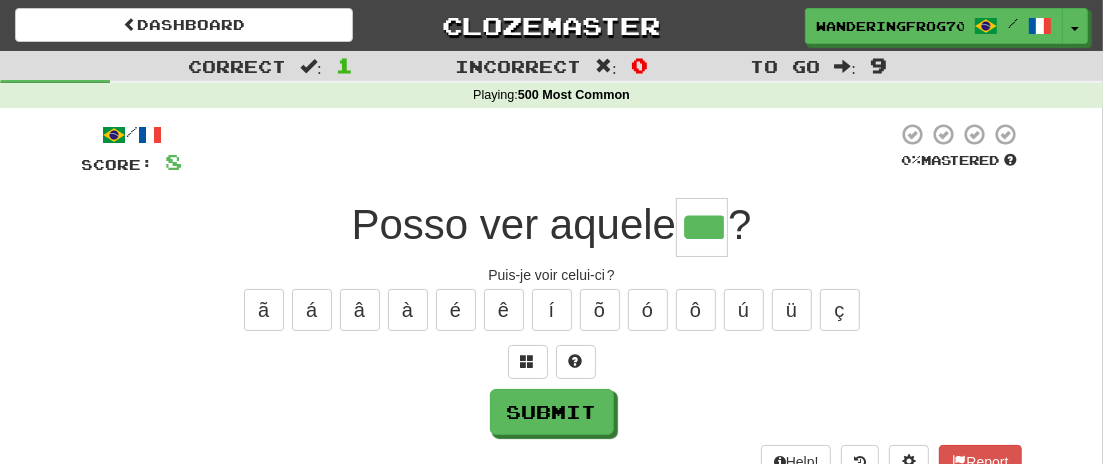 type on "***" 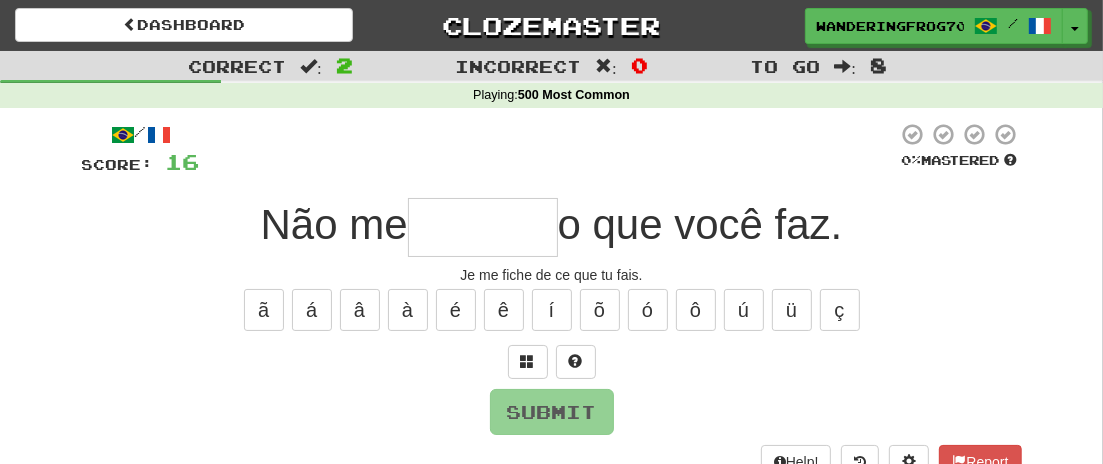 type on "*" 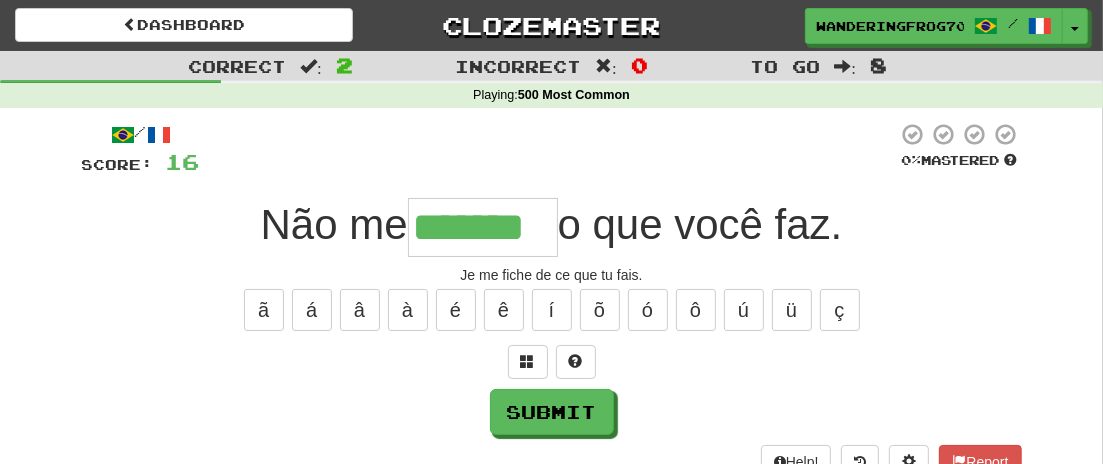 type on "*******" 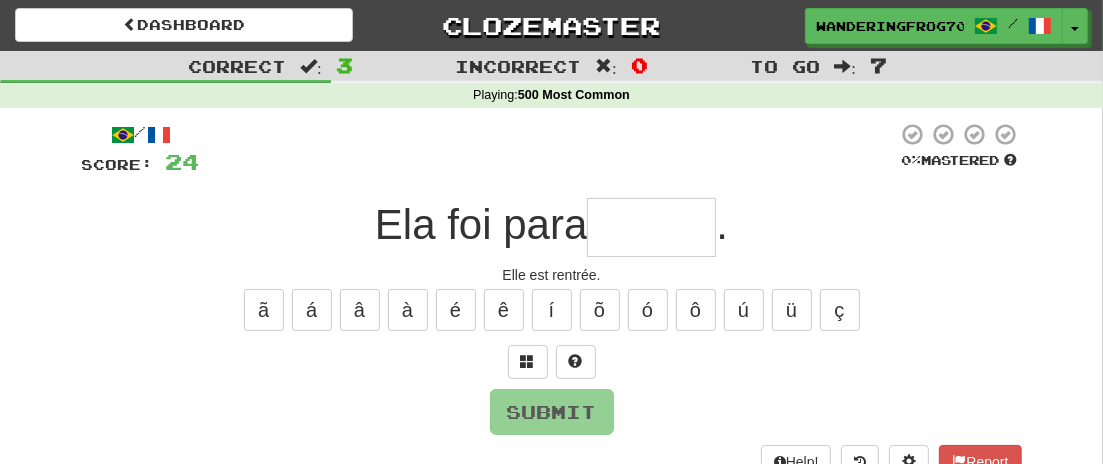 type on "*" 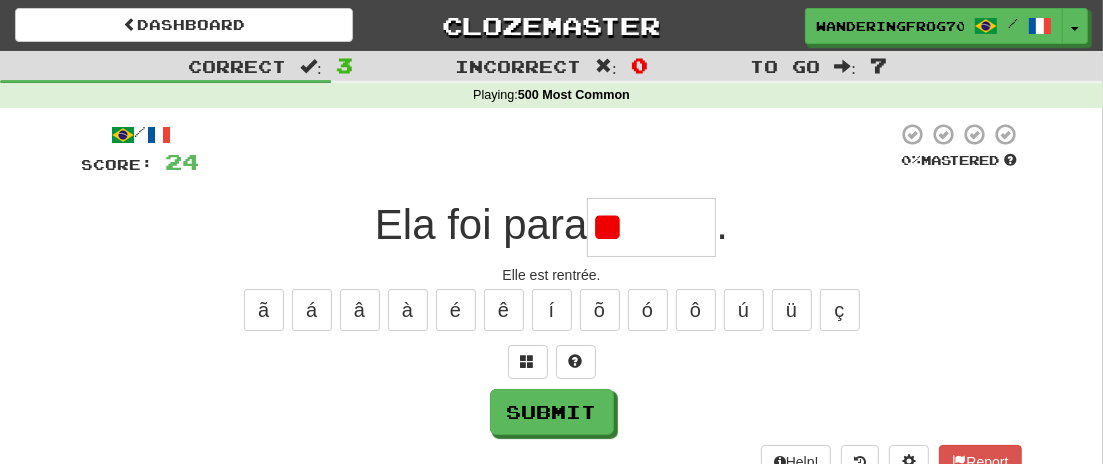 type on "*" 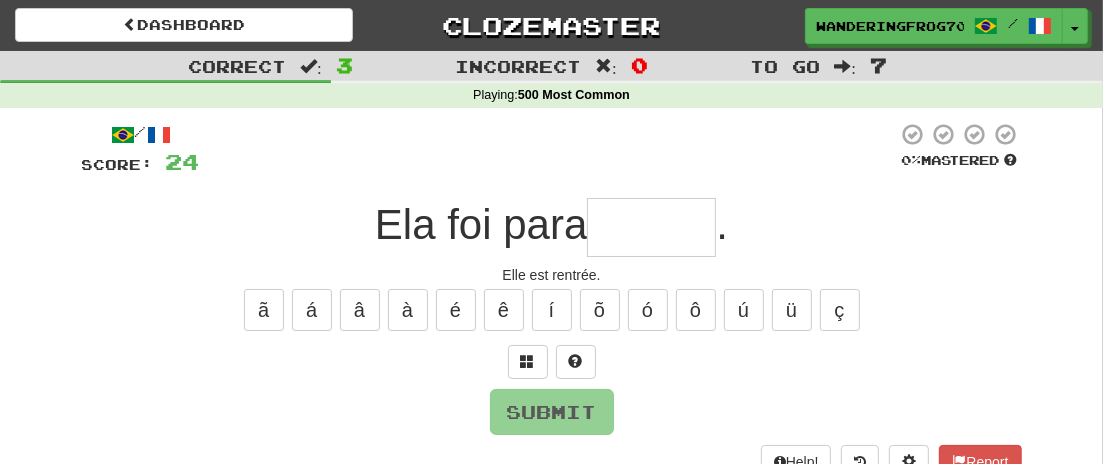 type on "*" 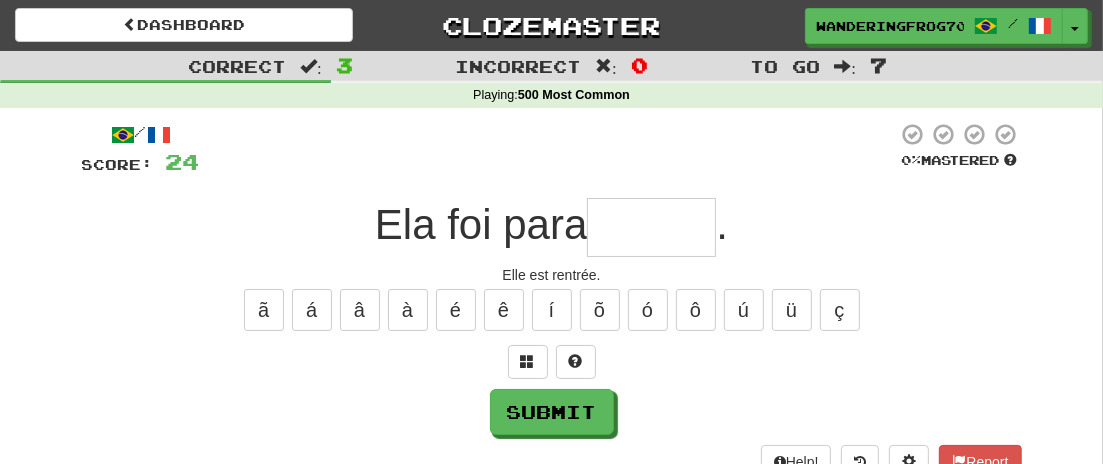 type on "*" 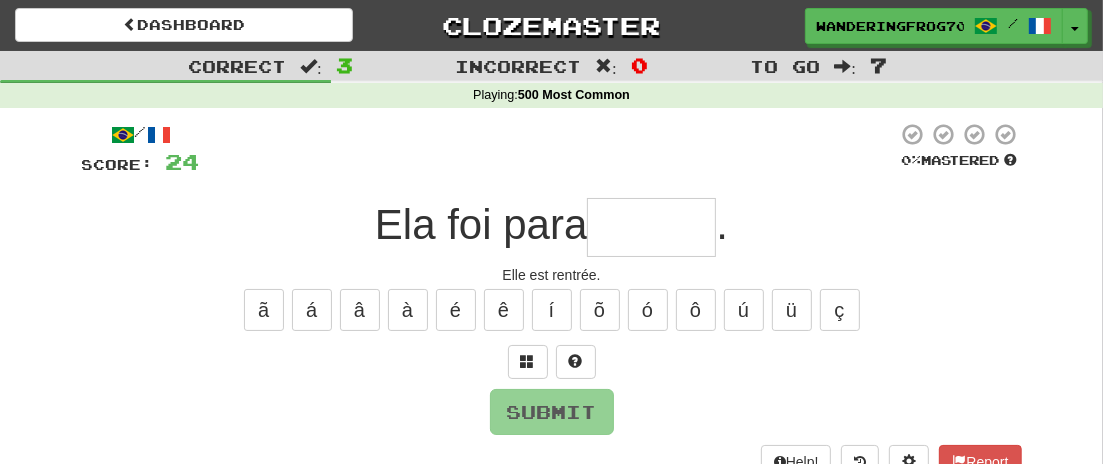 type on "*" 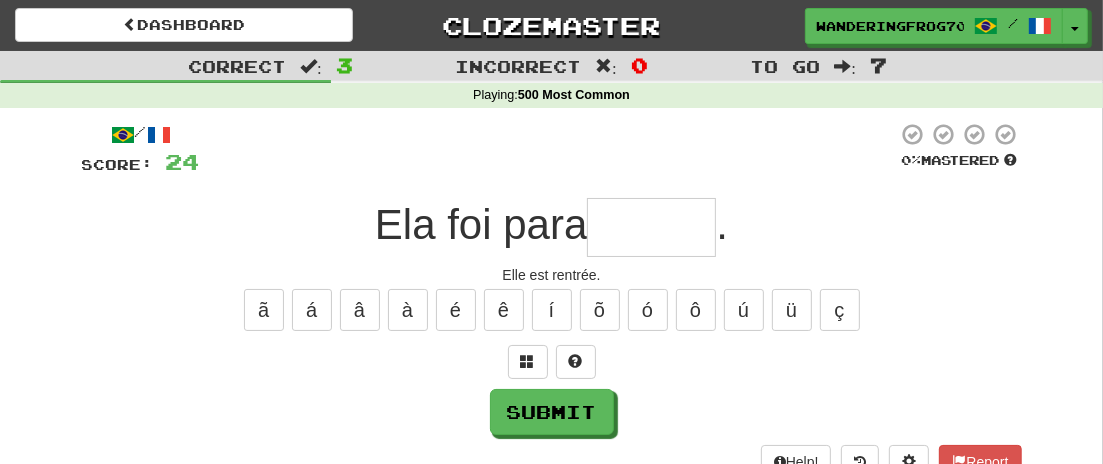 type on "*" 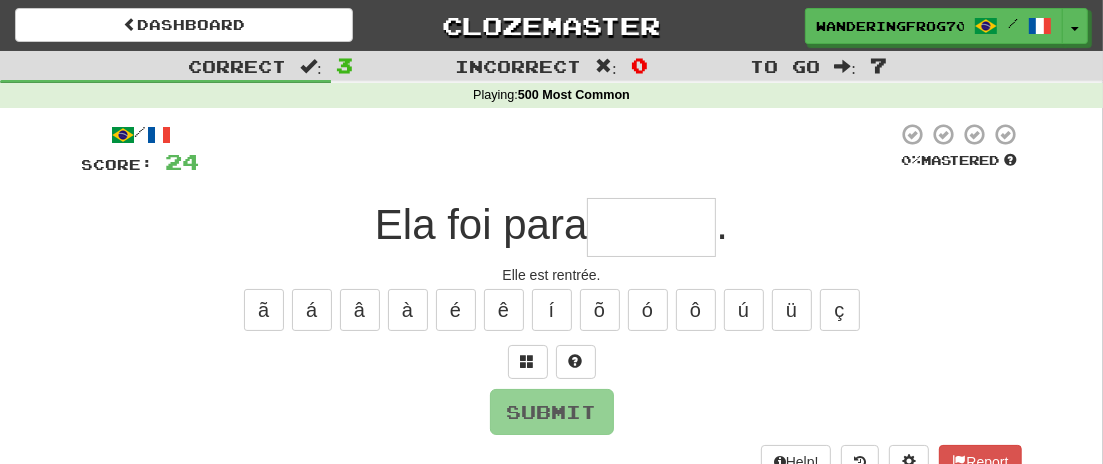 type on "*" 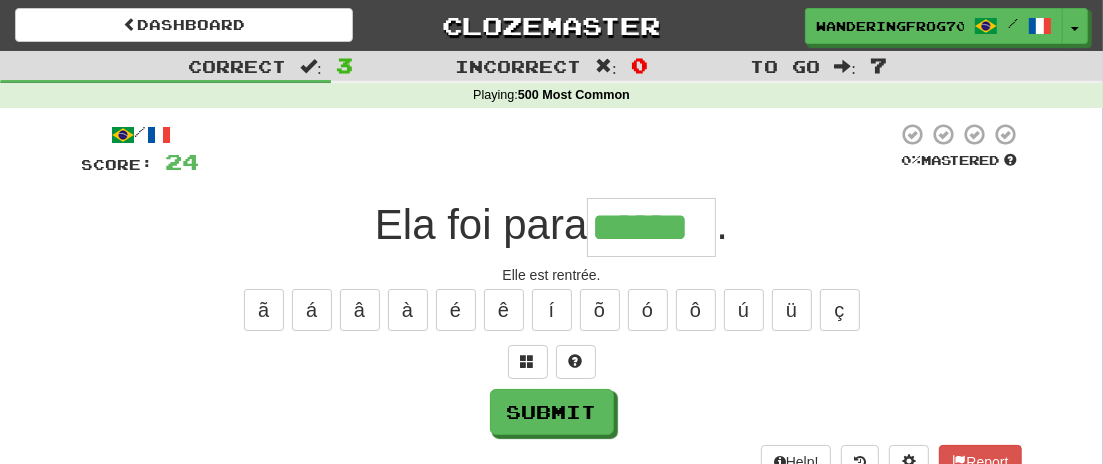 type on "******" 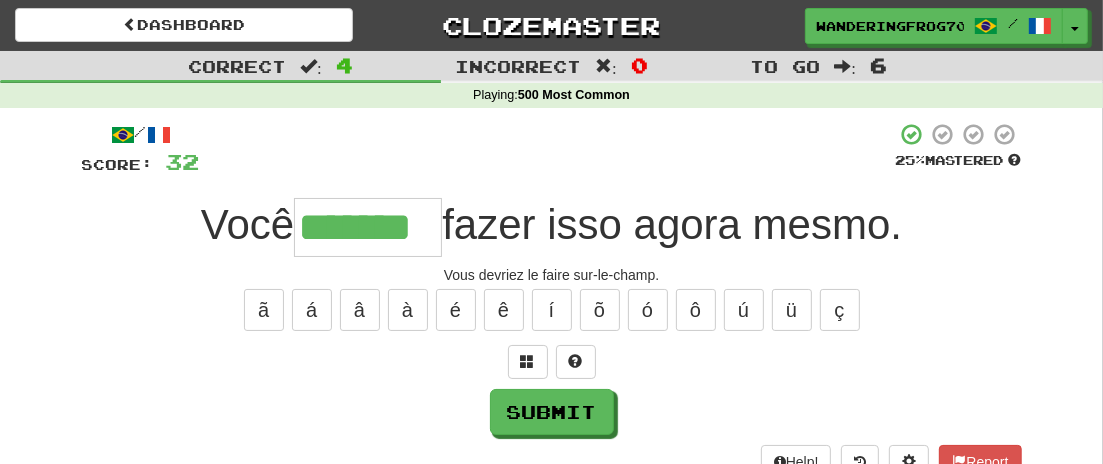 type on "*******" 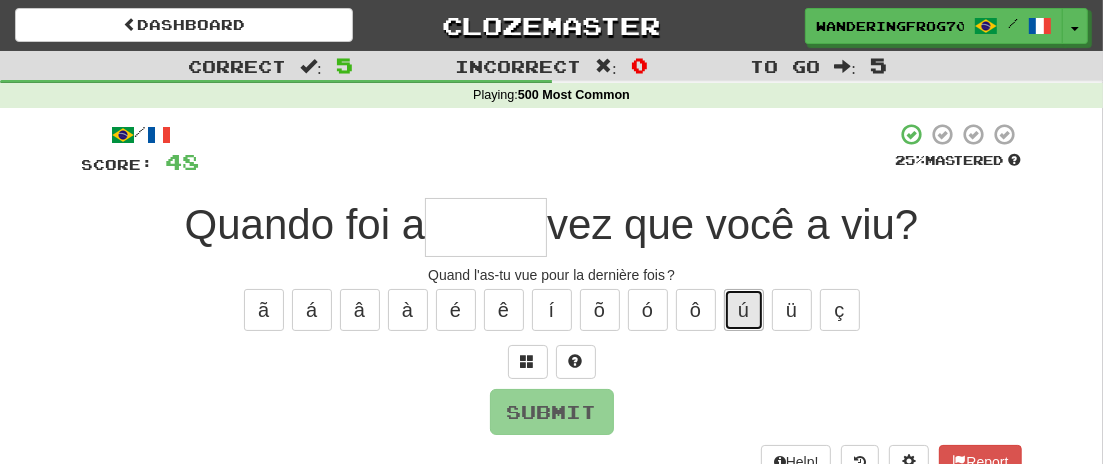 click on "ú" at bounding box center (744, 310) 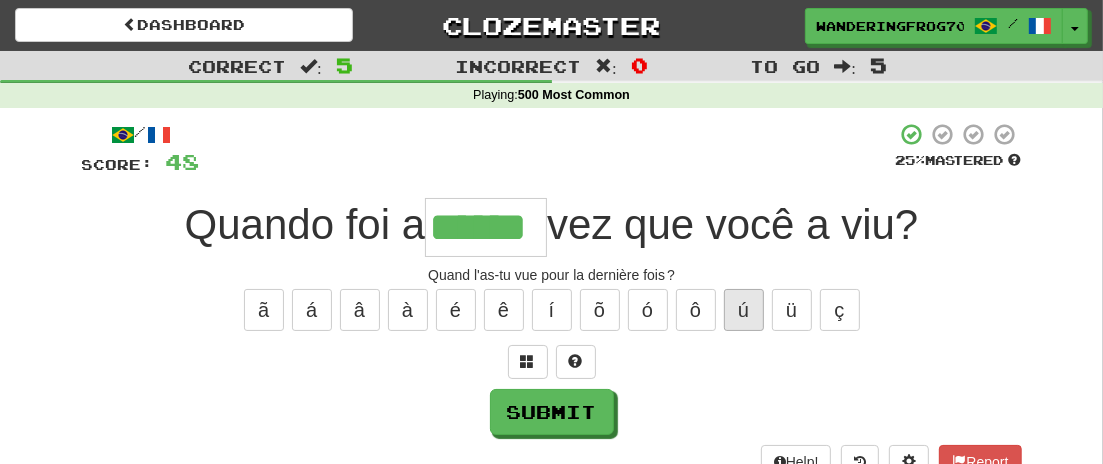 type on "******" 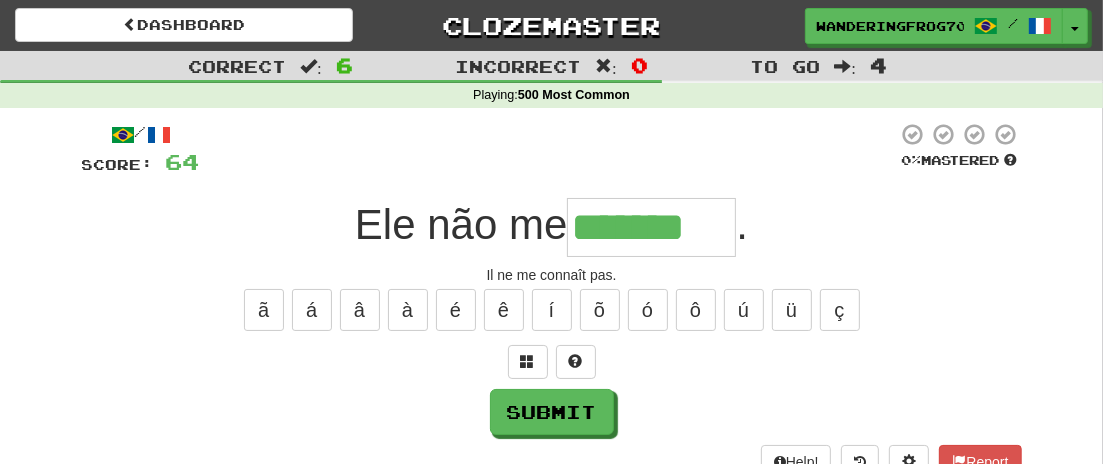 type on "*******" 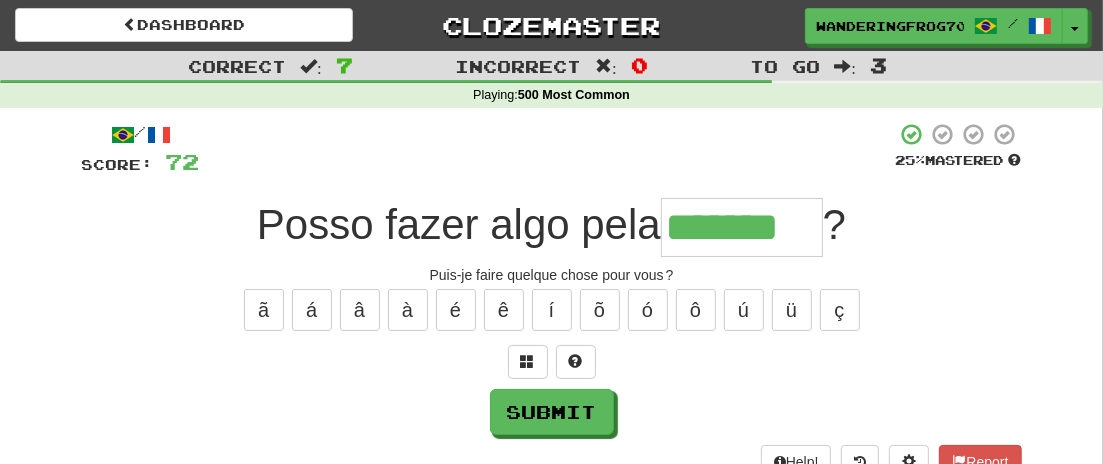 type on "*******" 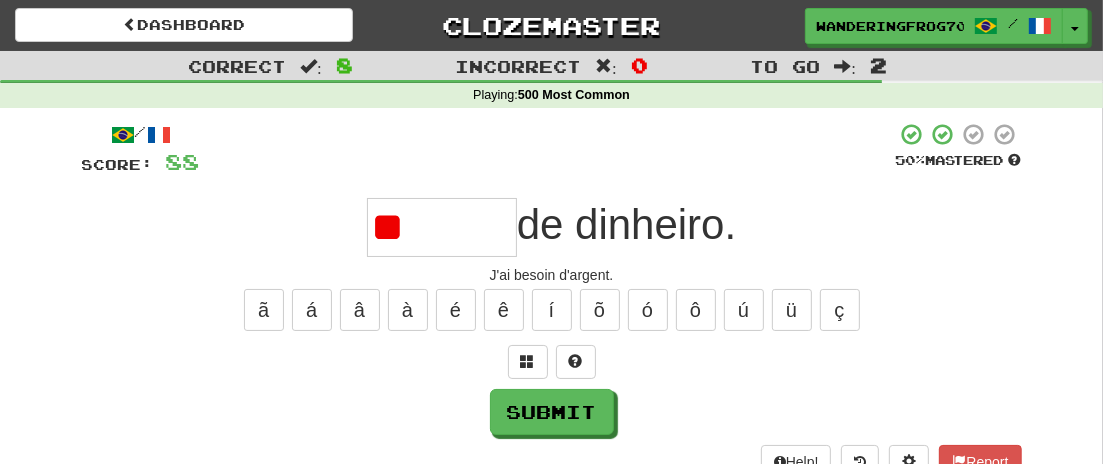 type on "*" 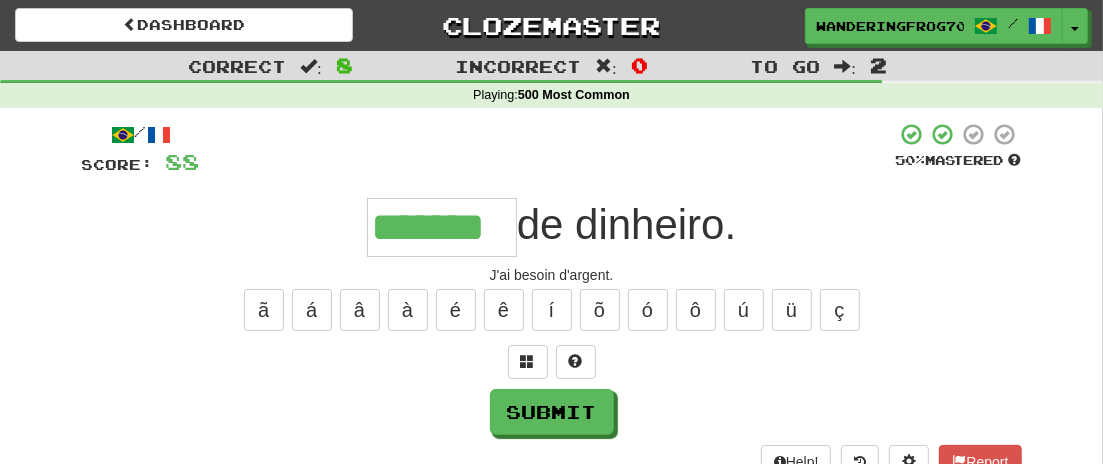 type on "*******" 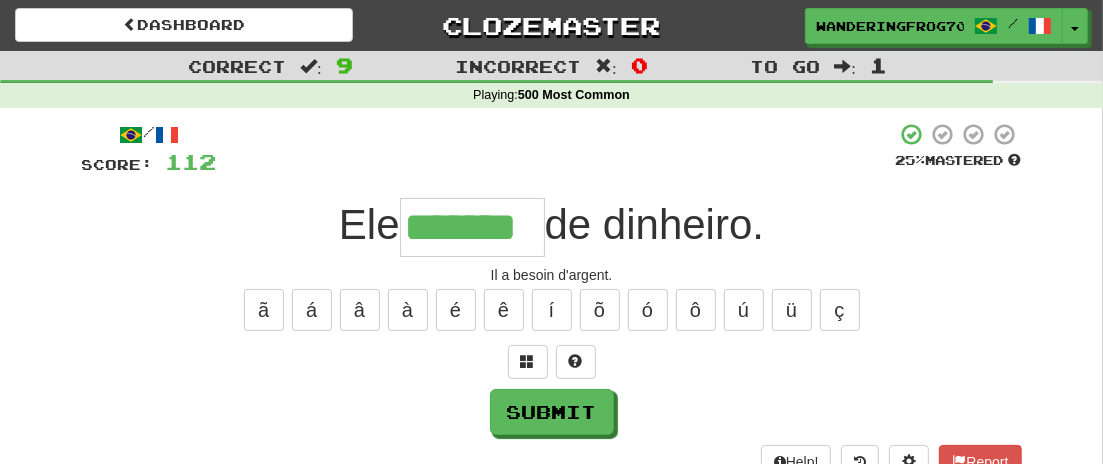 type on "*******" 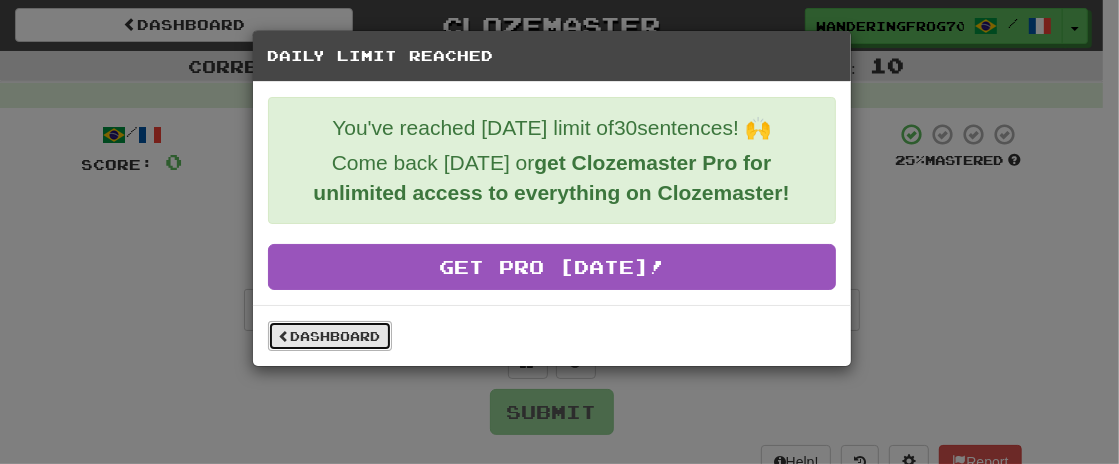 click on "Dashboard" at bounding box center [330, 336] 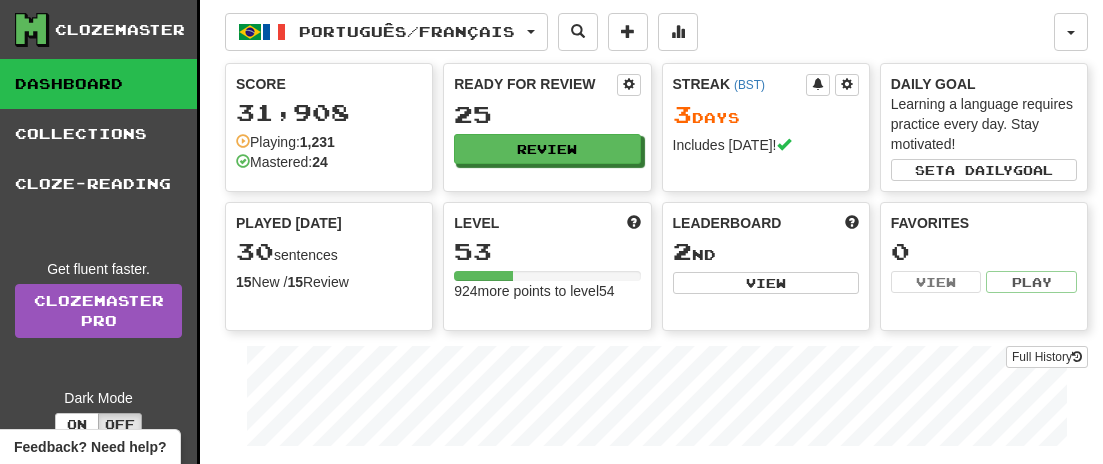 scroll, scrollTop: 0, scrollLeft: 0, axis: both 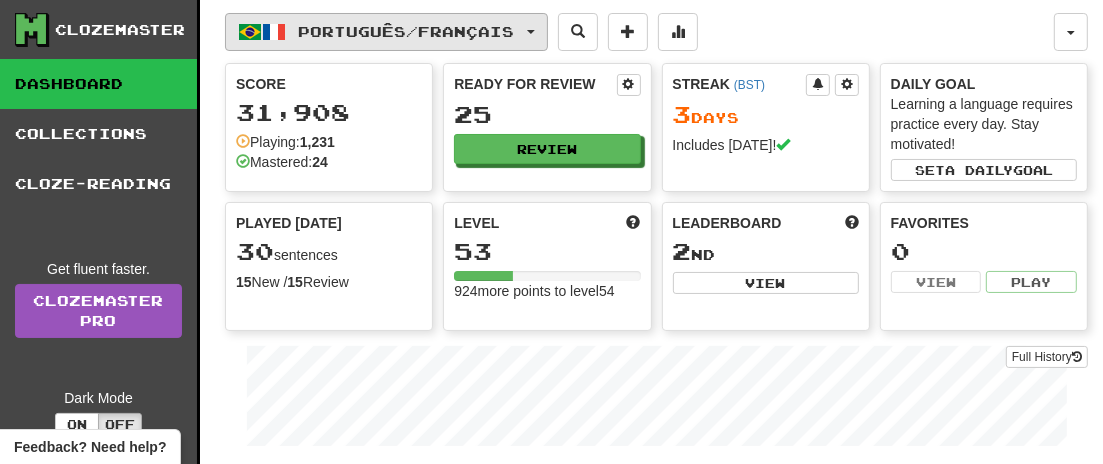 click on "Português  /  Français" at bounding box center (386, 32) 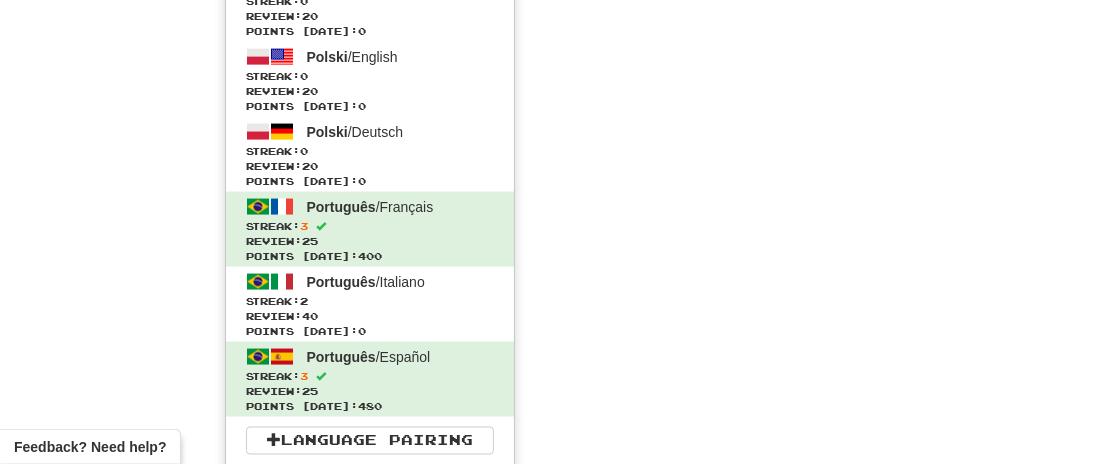 scroll, scrollTop: 2120, scrollLeft: 0, axis: vertical 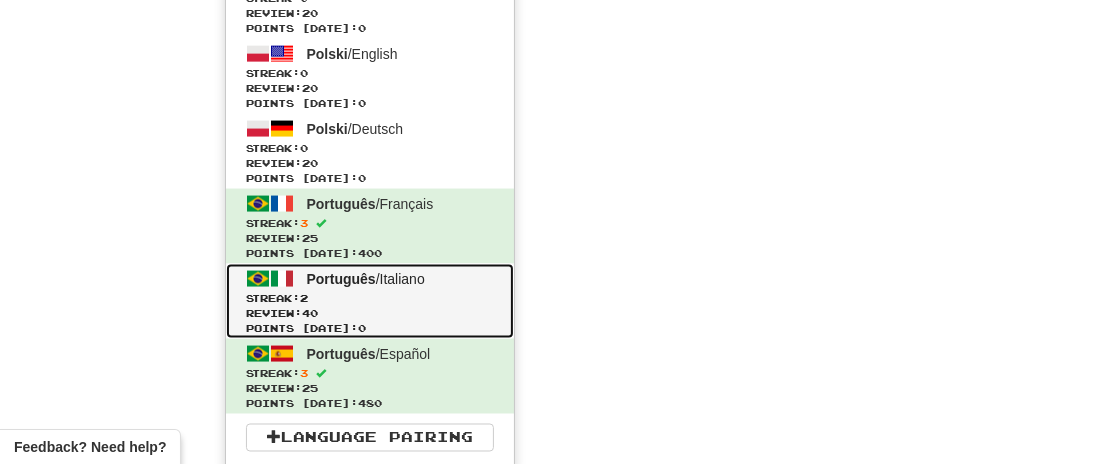 click on "Review:  40" at bounding box center (370, 313) 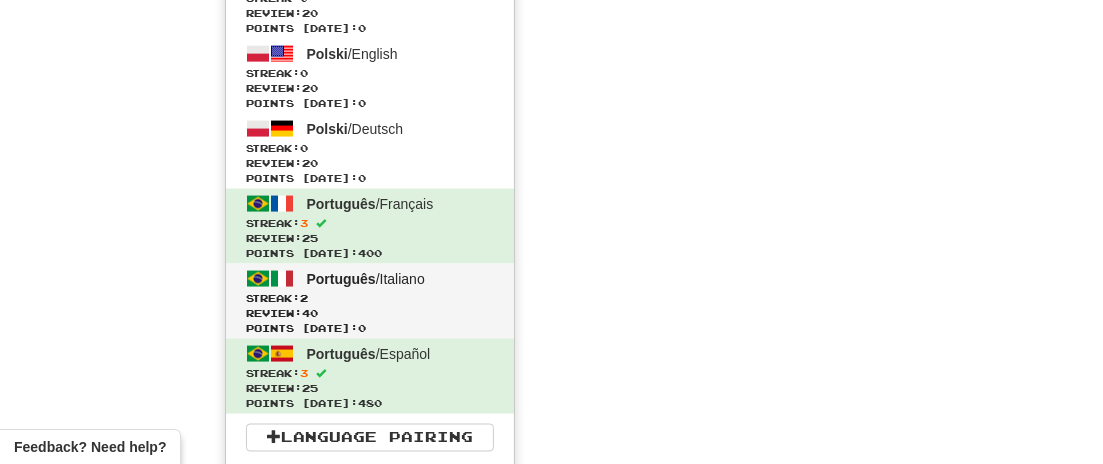 scroll, scrollTop: 1232, scrollLeft: 0, axis: vertical 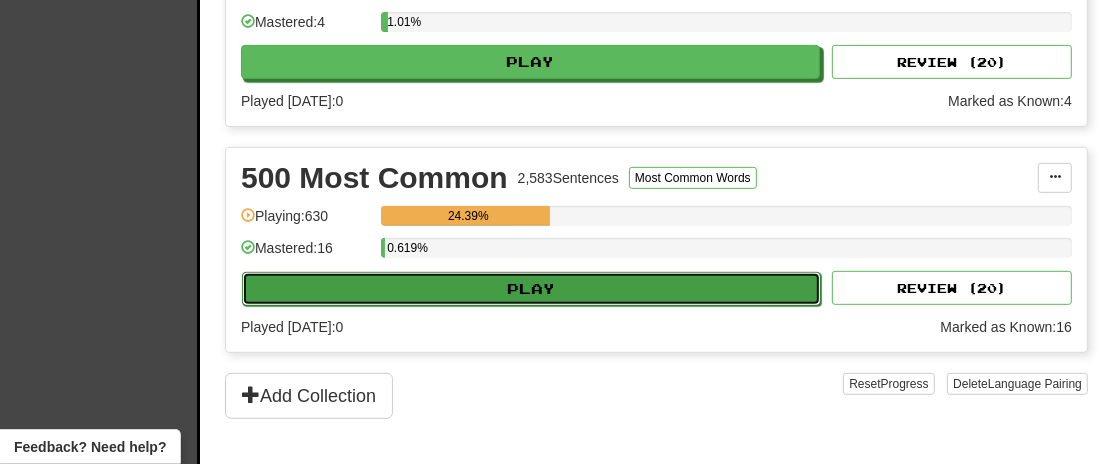 click on "Play" at bounding box center (531, 289) 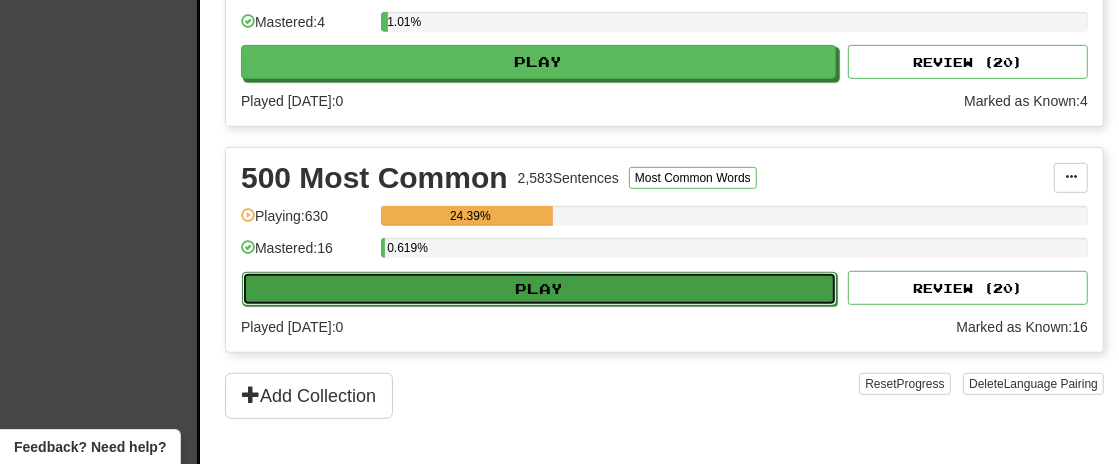 select on "**" 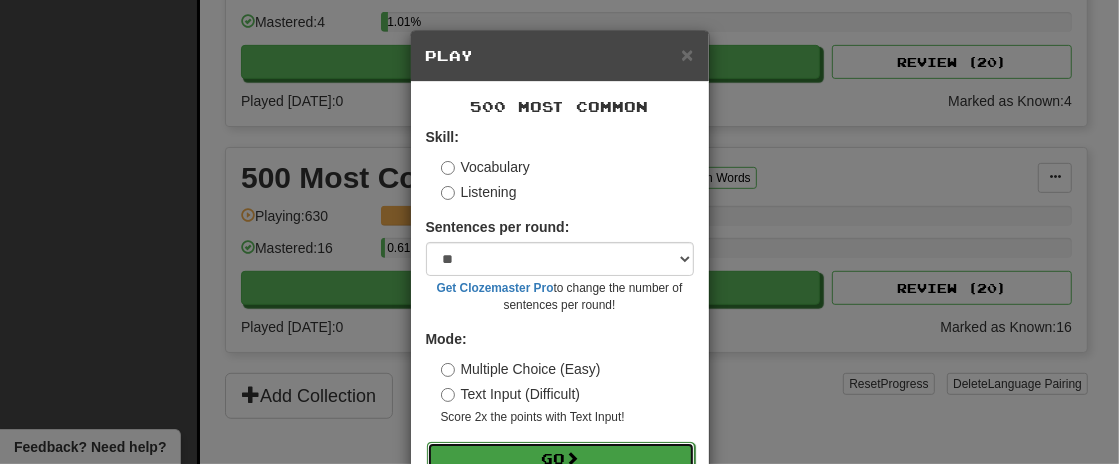 click on "Go" at bounding box center (561, 459) 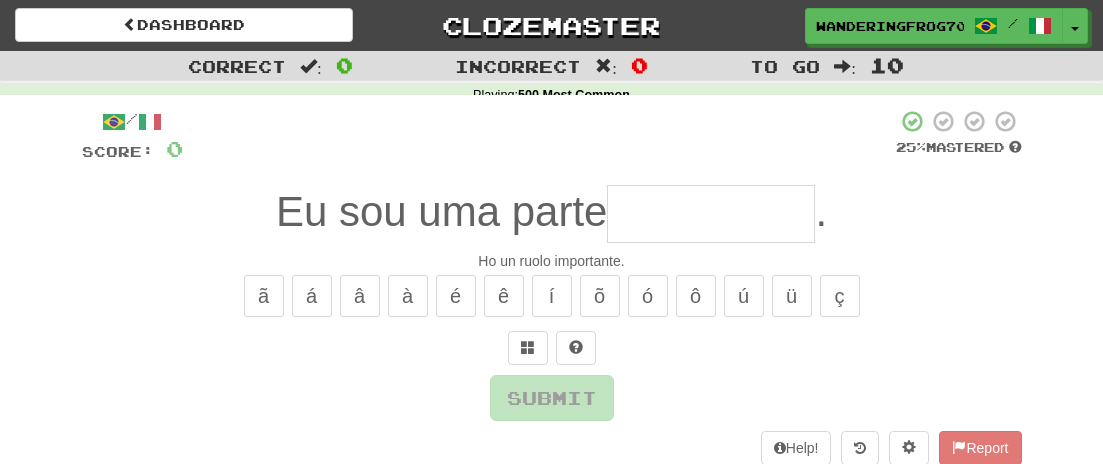 scroll, scrollTop: 0, scrollLeft: 0, axis: both 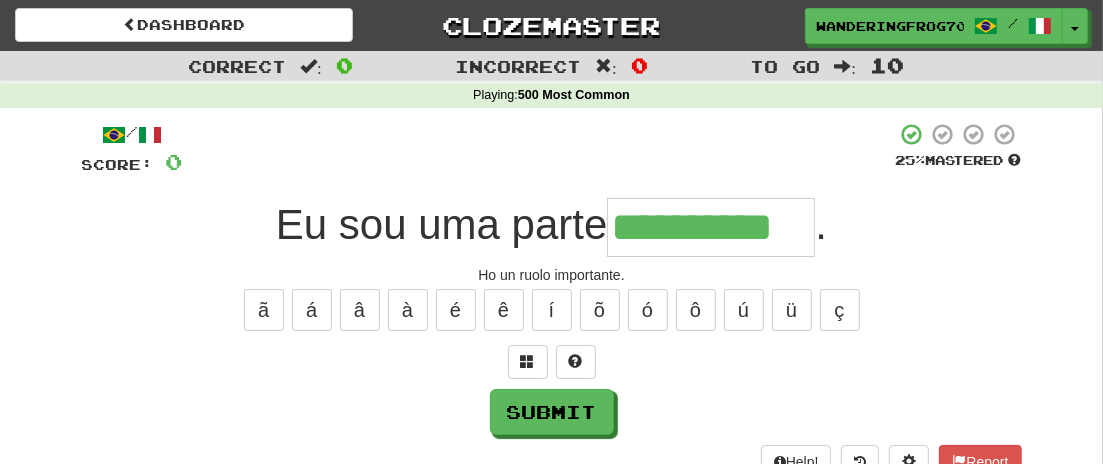type on "**********" 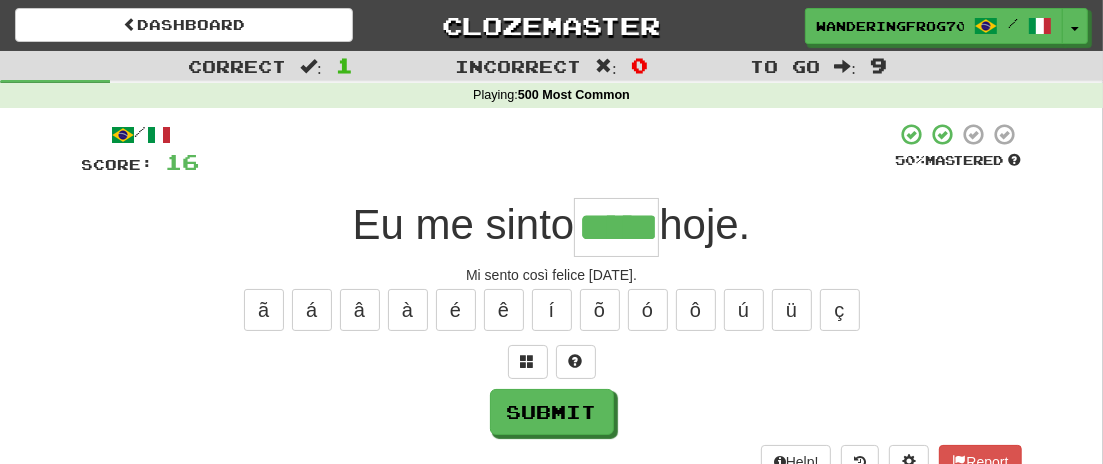 type on "*****" 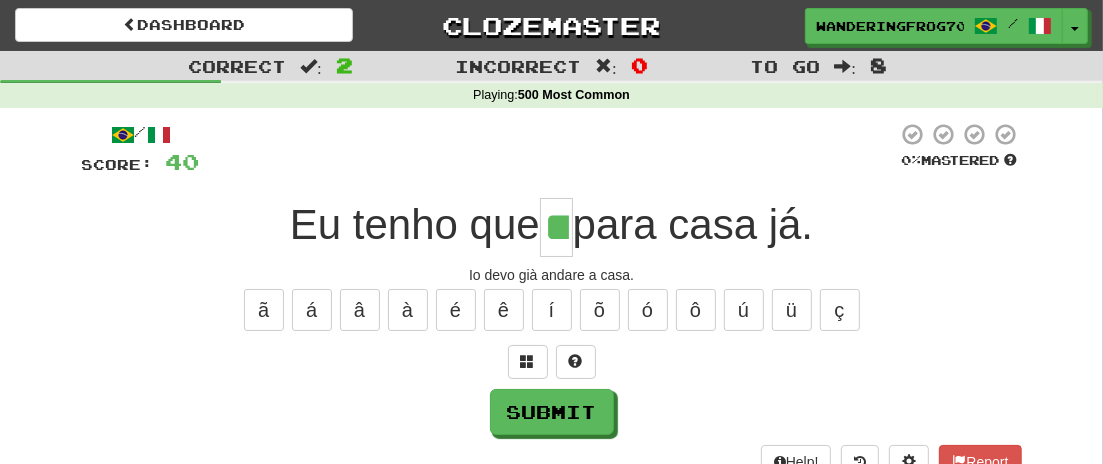 type on "**" 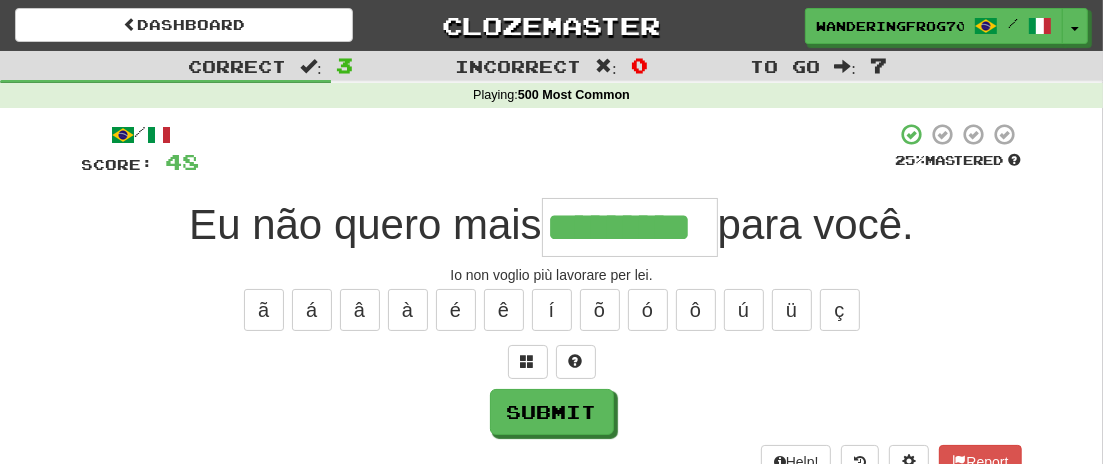 type on "*********" 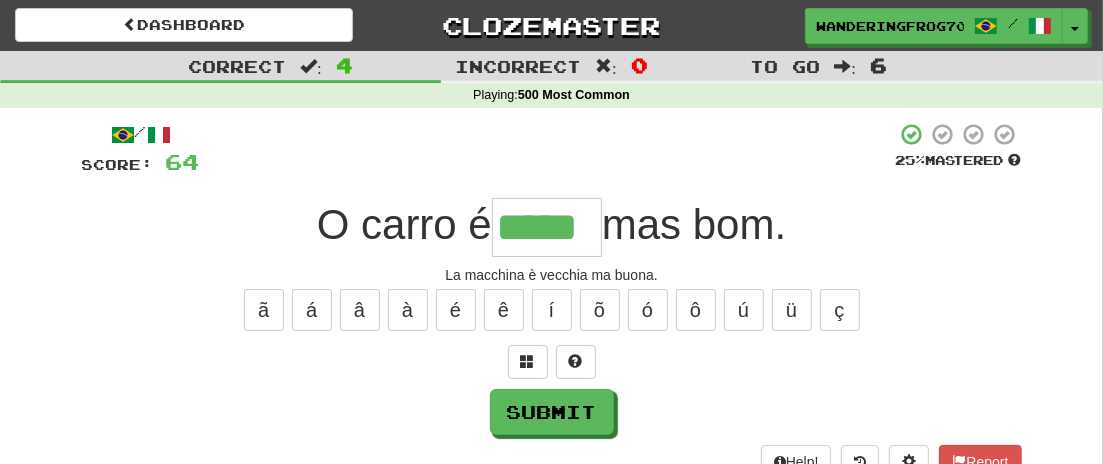type on "*****" 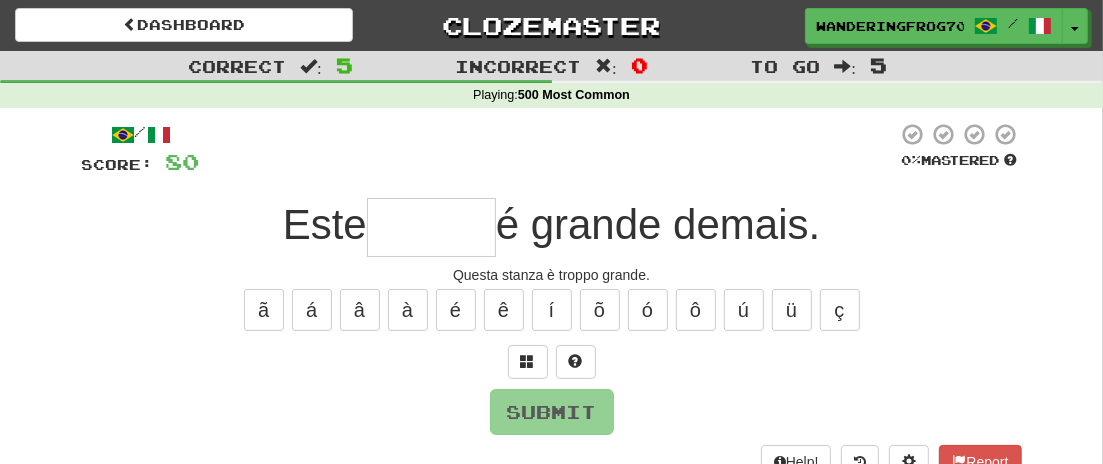 type on "*" 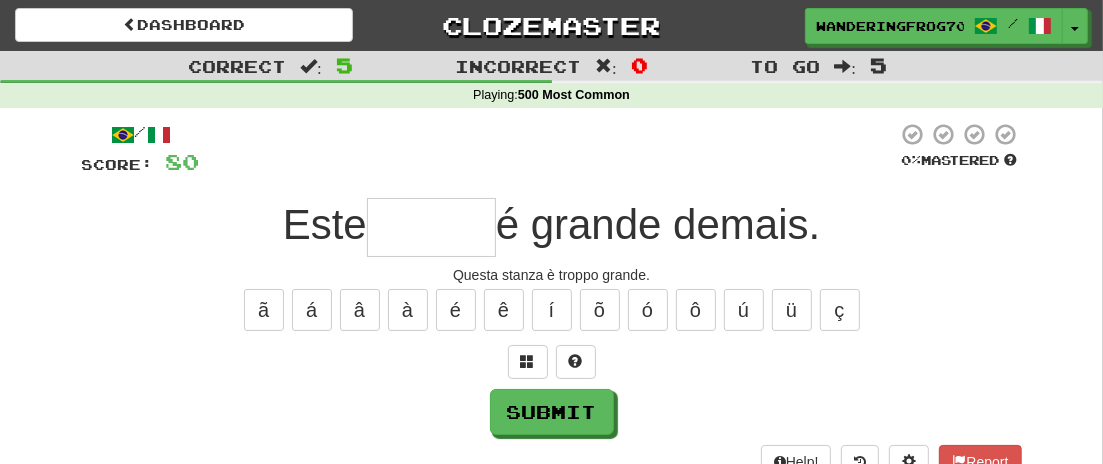 type on "*" 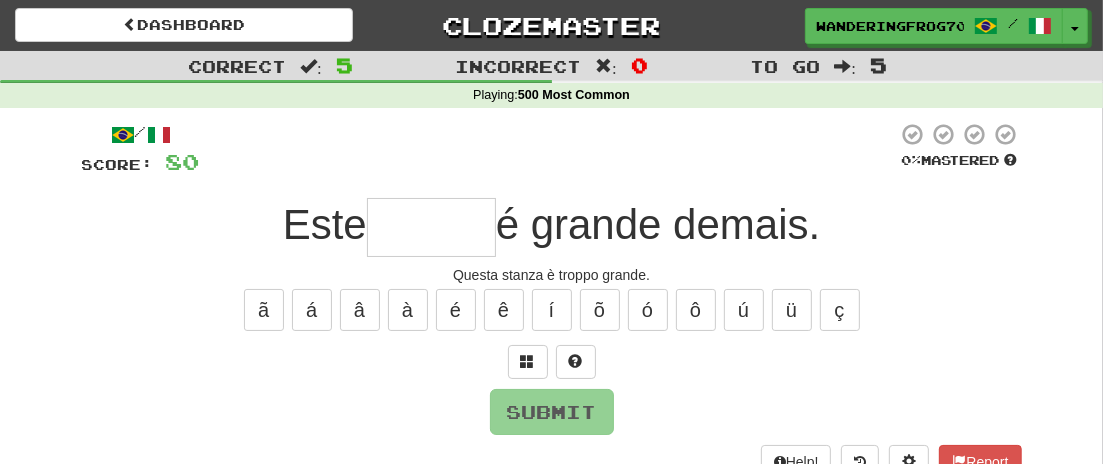 type on "*" 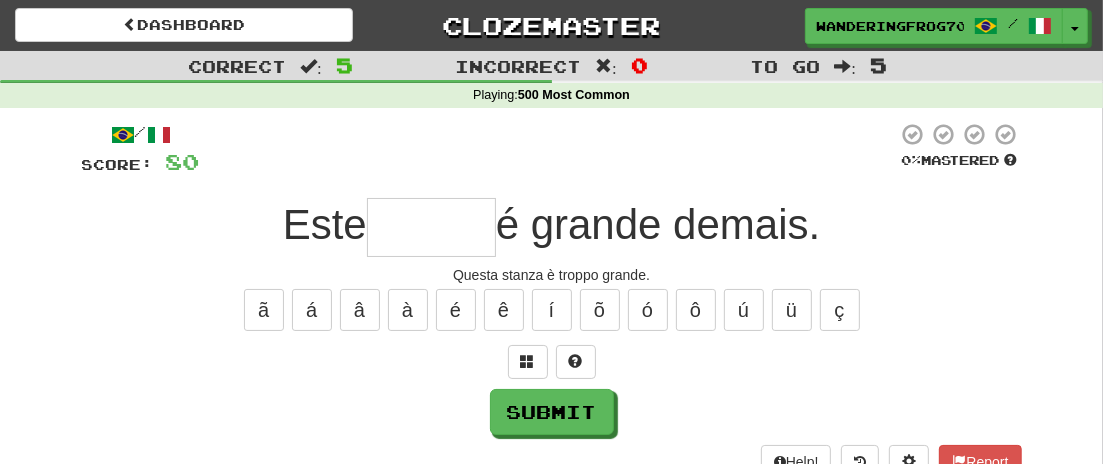 type on "*" 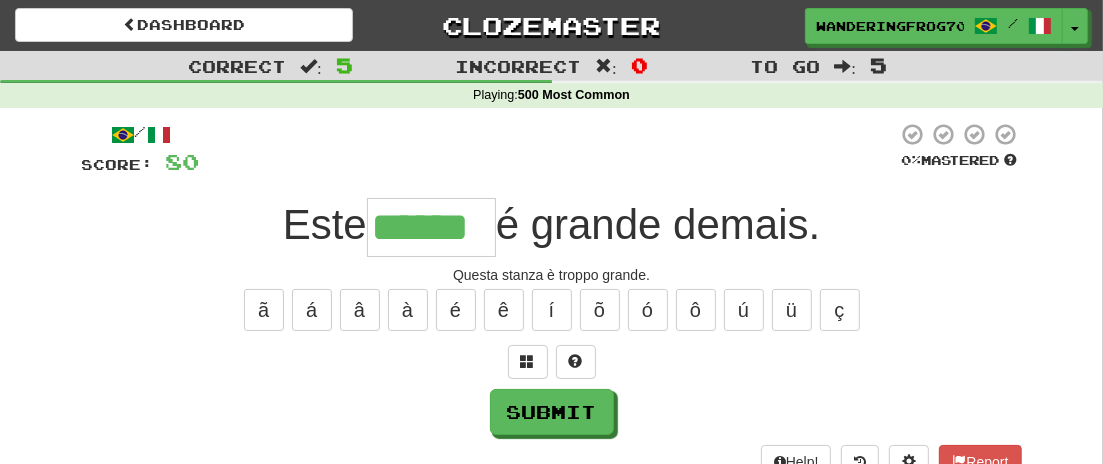 type on "******" 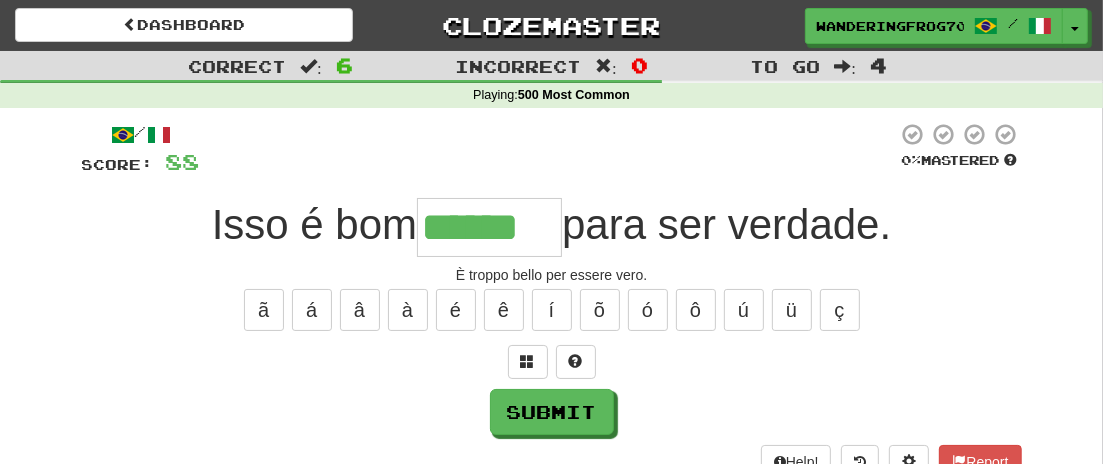 type on "******" 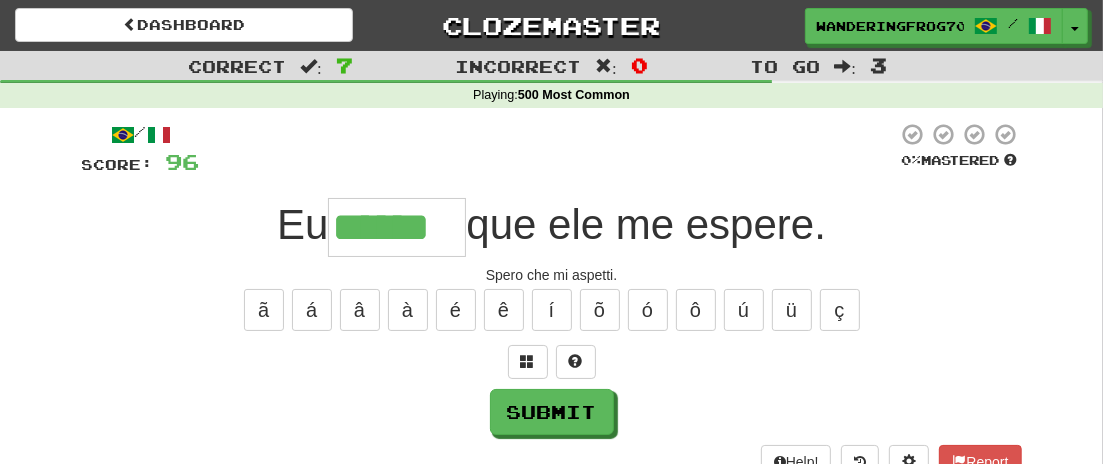 type on "******" 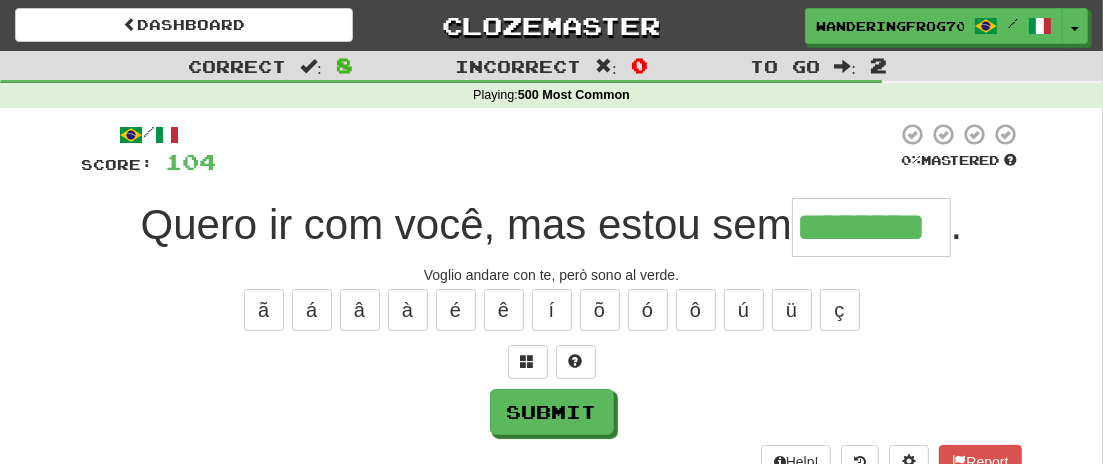type on "********" 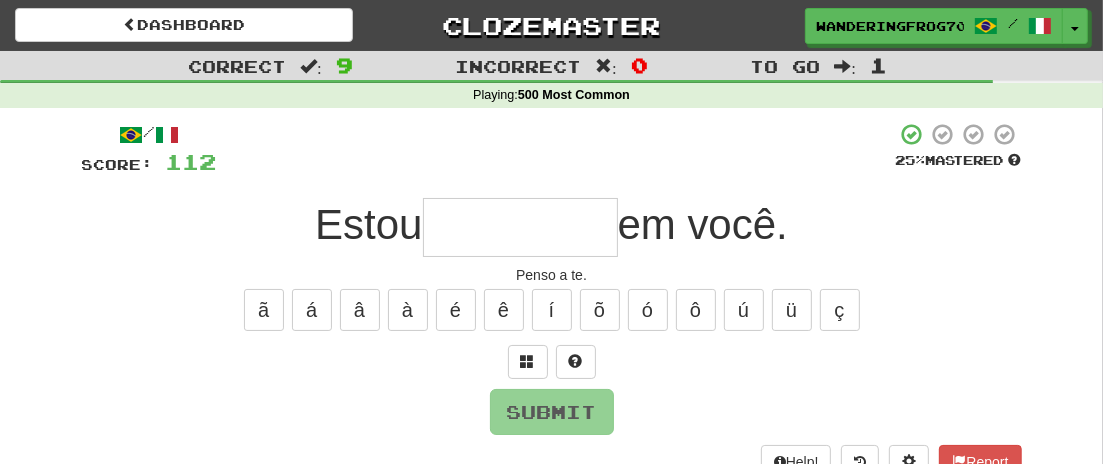type on "*" 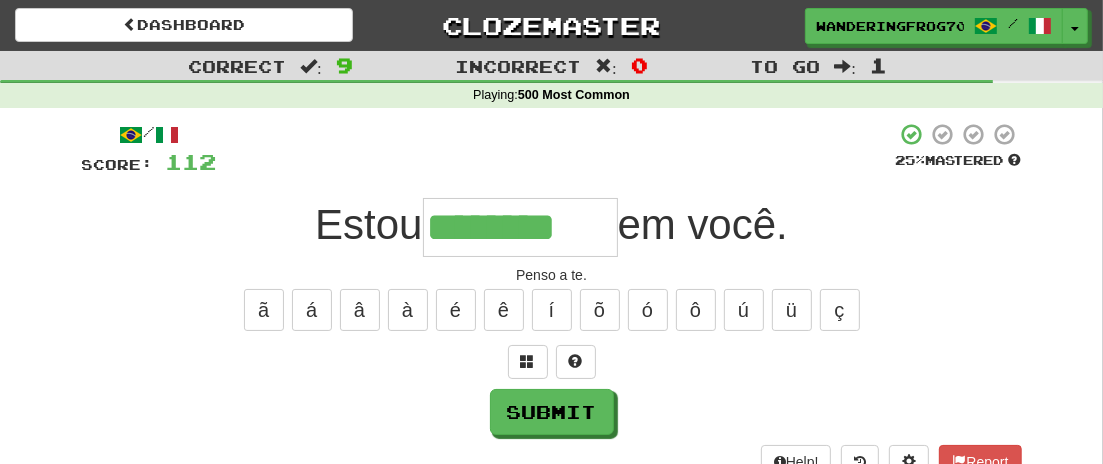 type on "********" 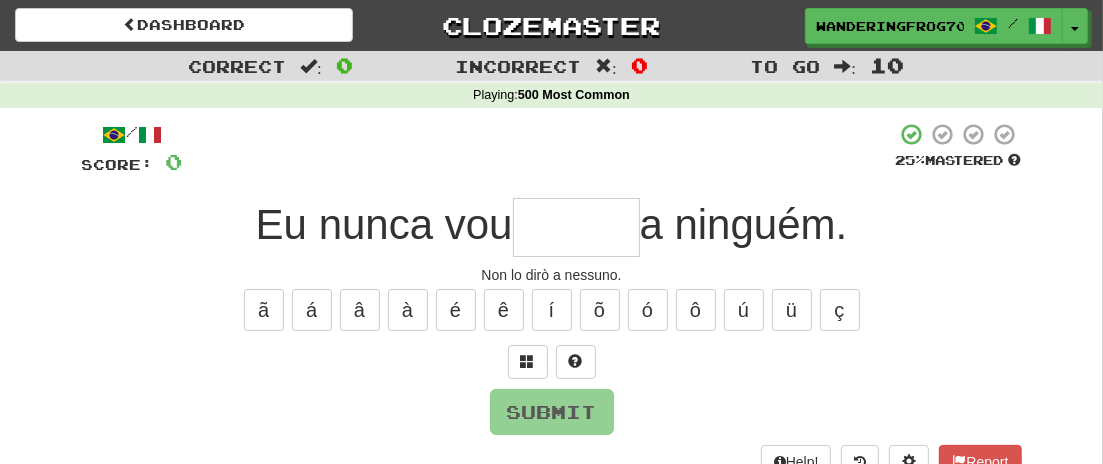 type on "*" 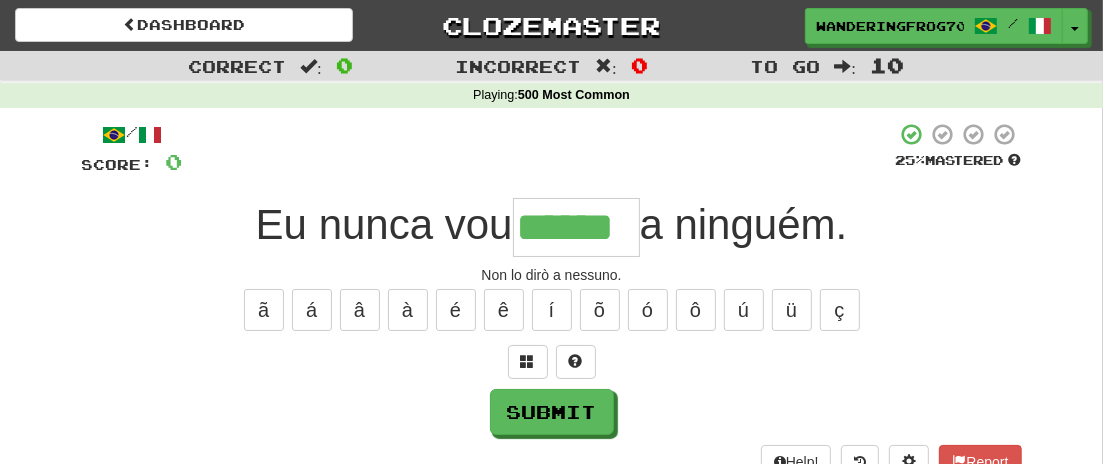 type on "******" 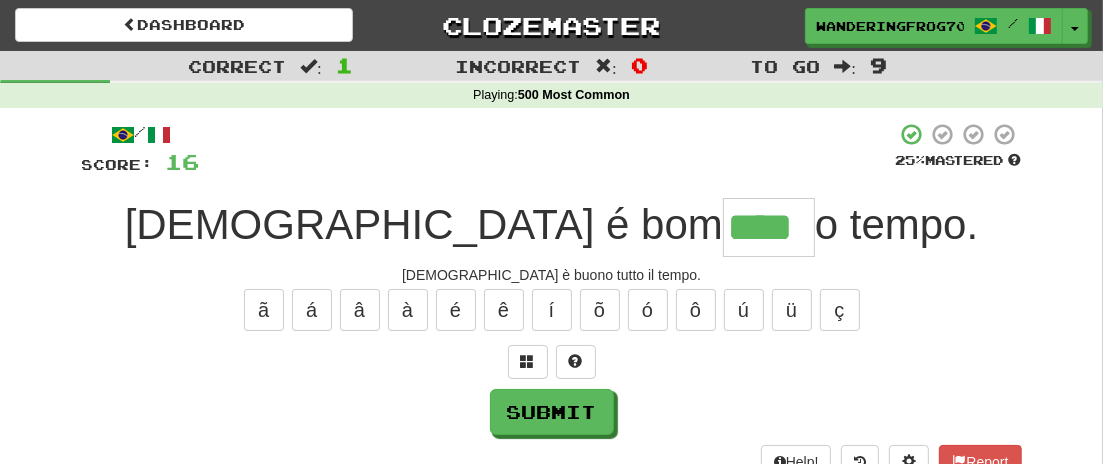 type on "****" 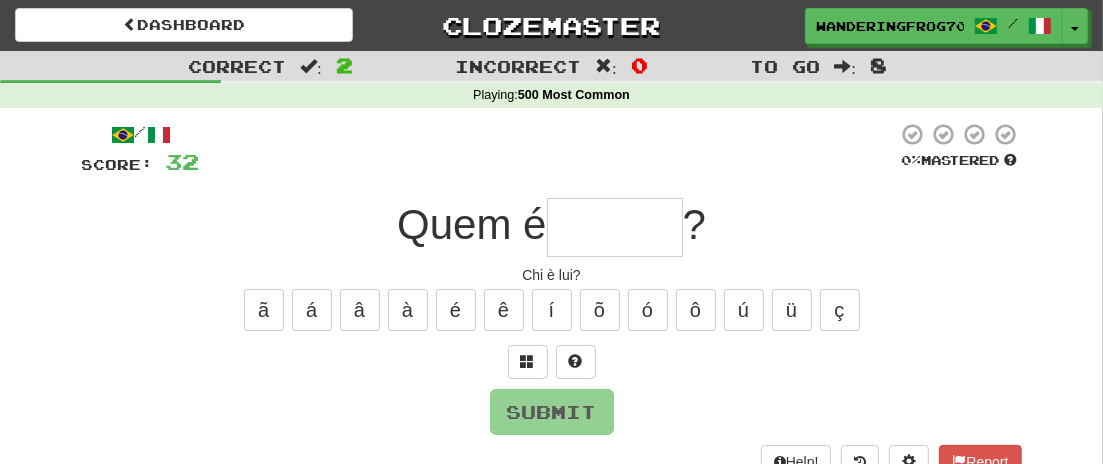 type on "*" 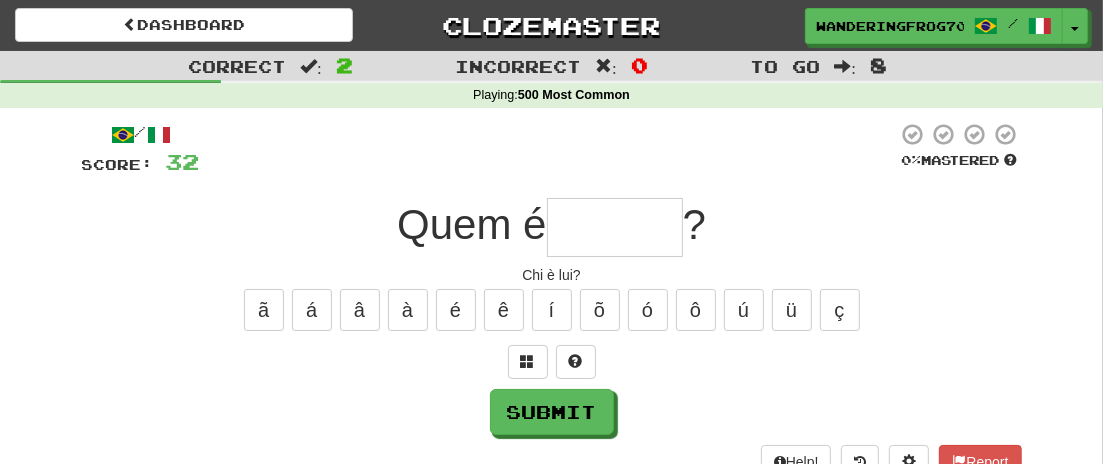 type on "*" 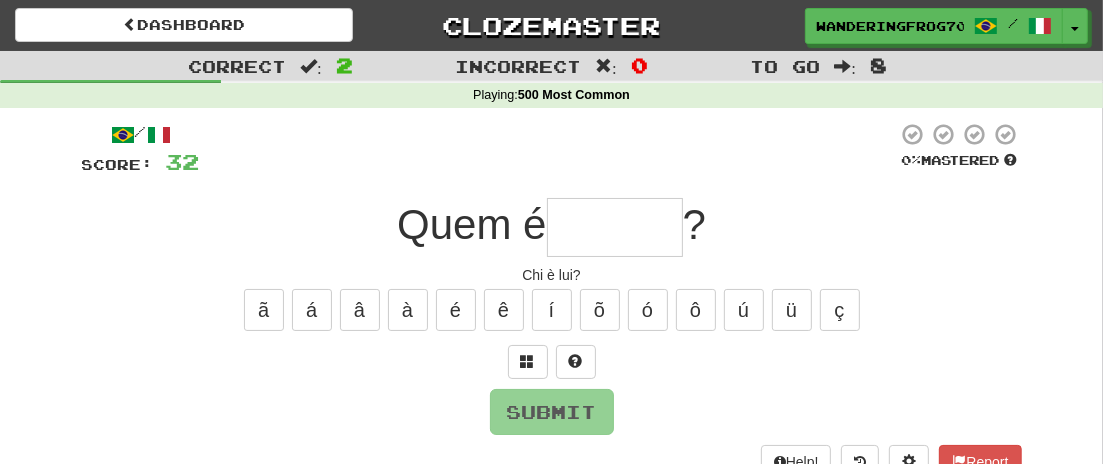 type on "*" 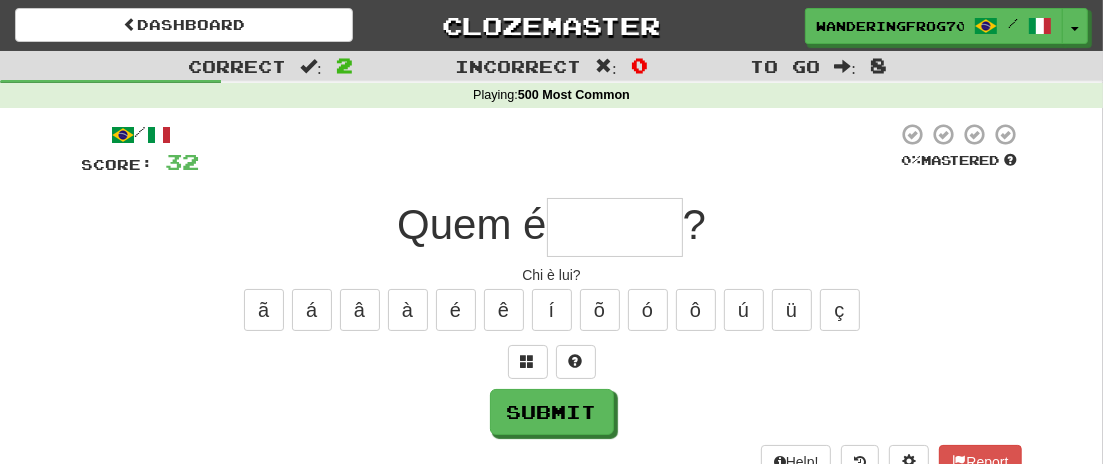 type on "*" 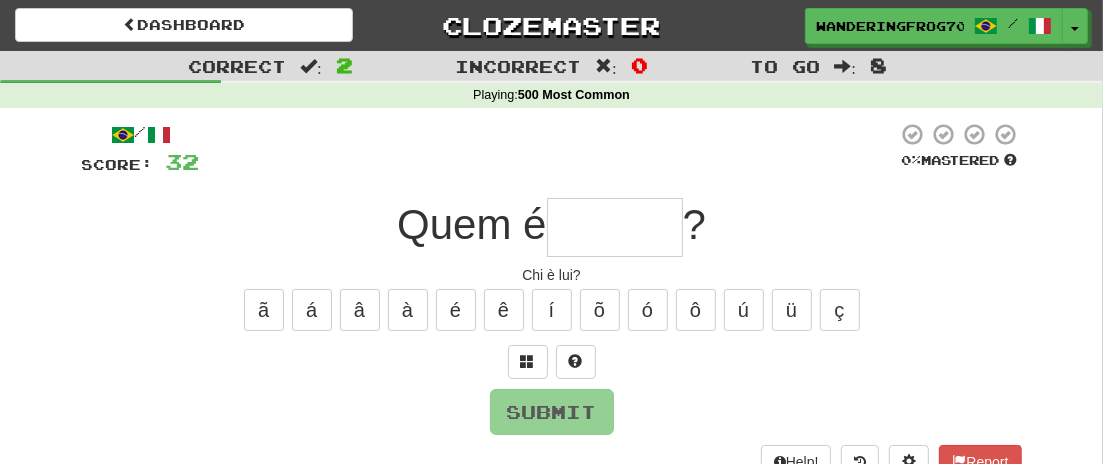type on "*" 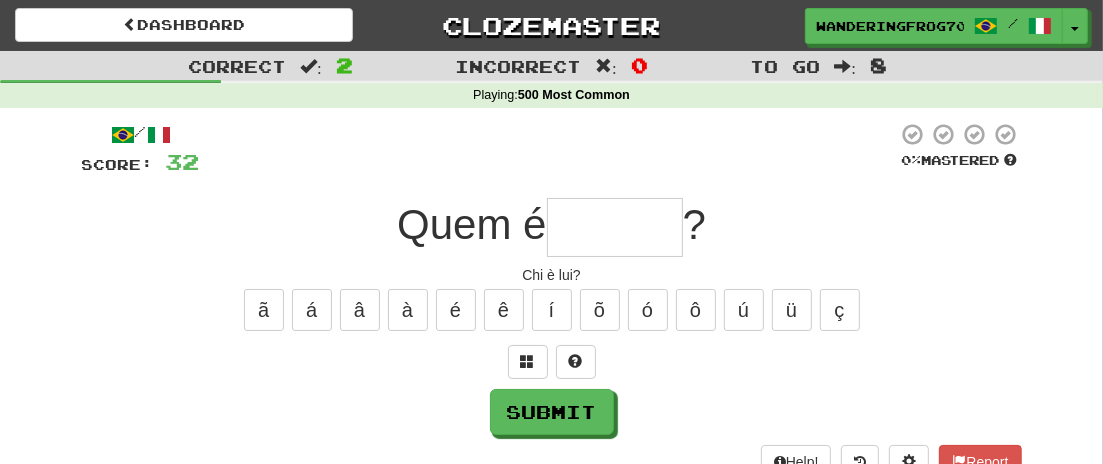 type on "*" 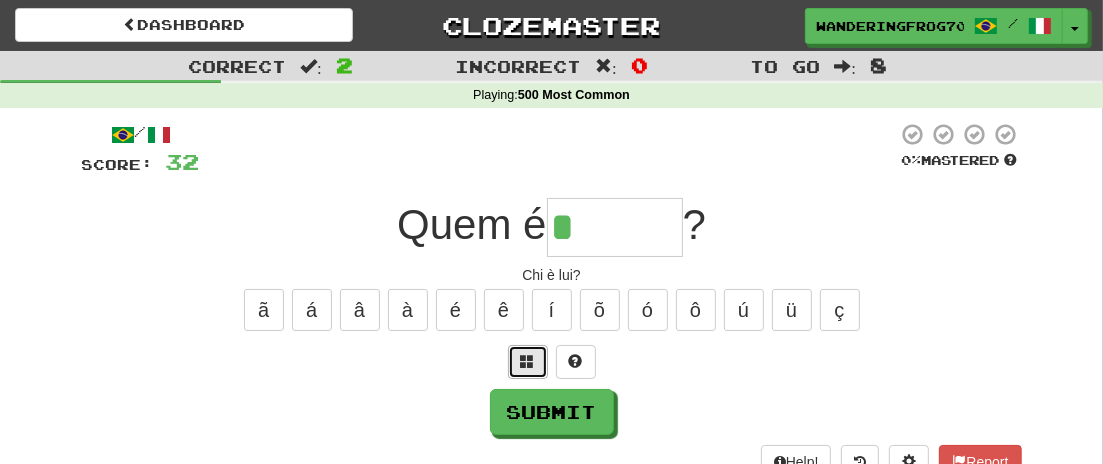 click at bounding box center (528, 362) 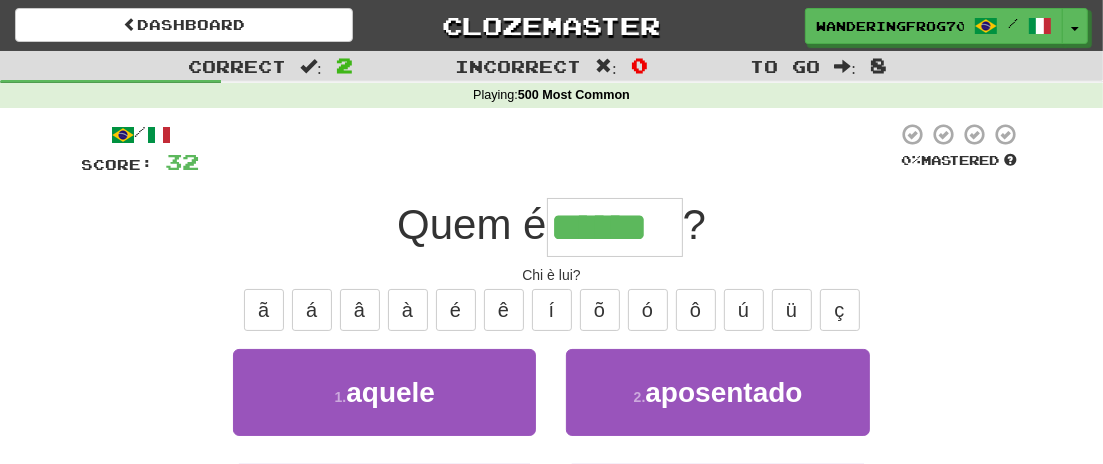 type on "******" 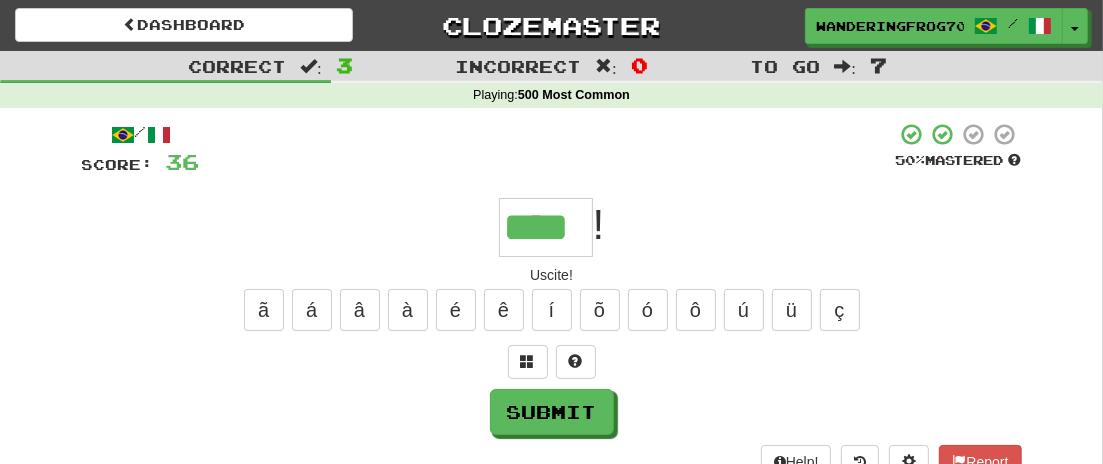 type on "****" 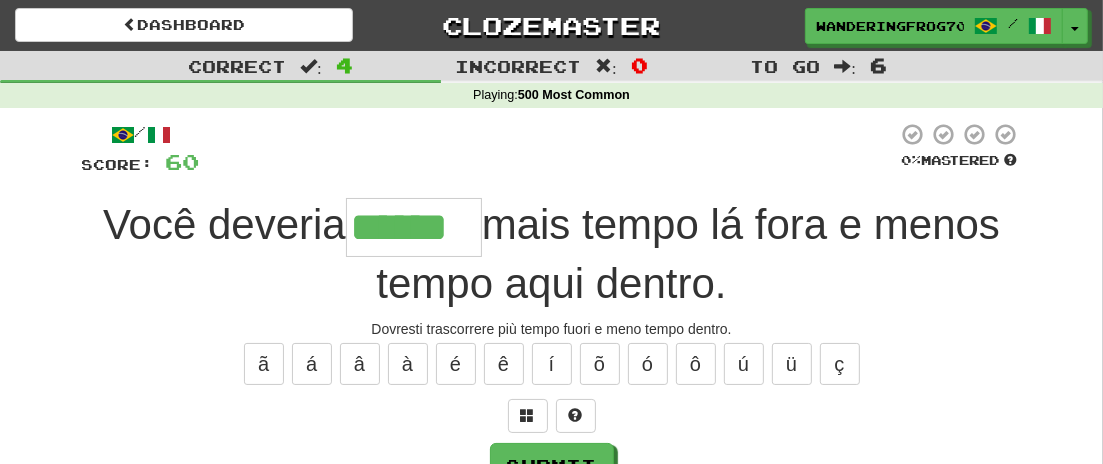 type on "******" 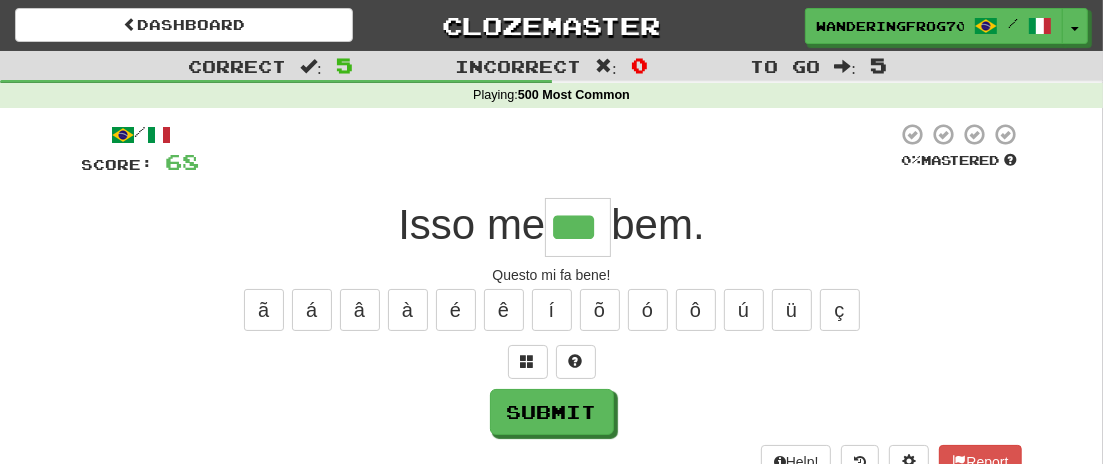 type on "***" 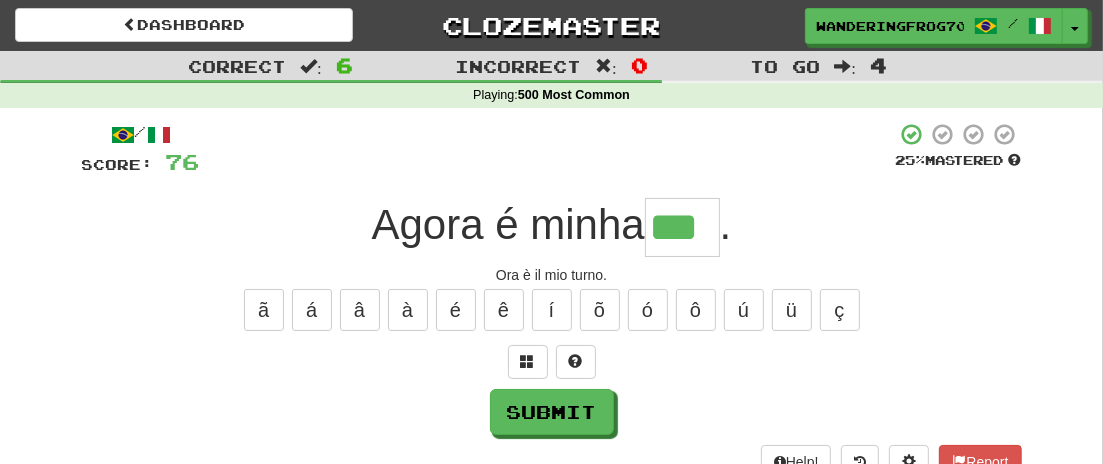 type on "***" 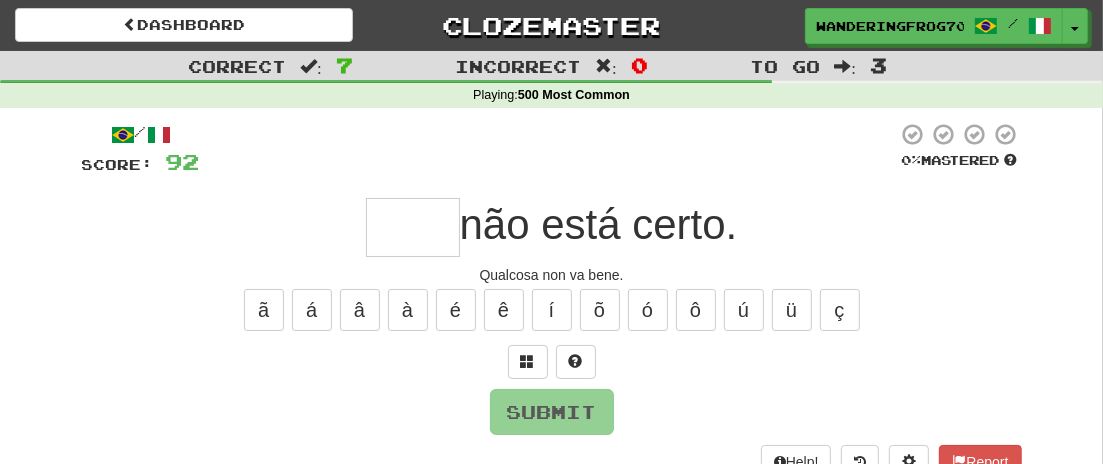 type on "*" 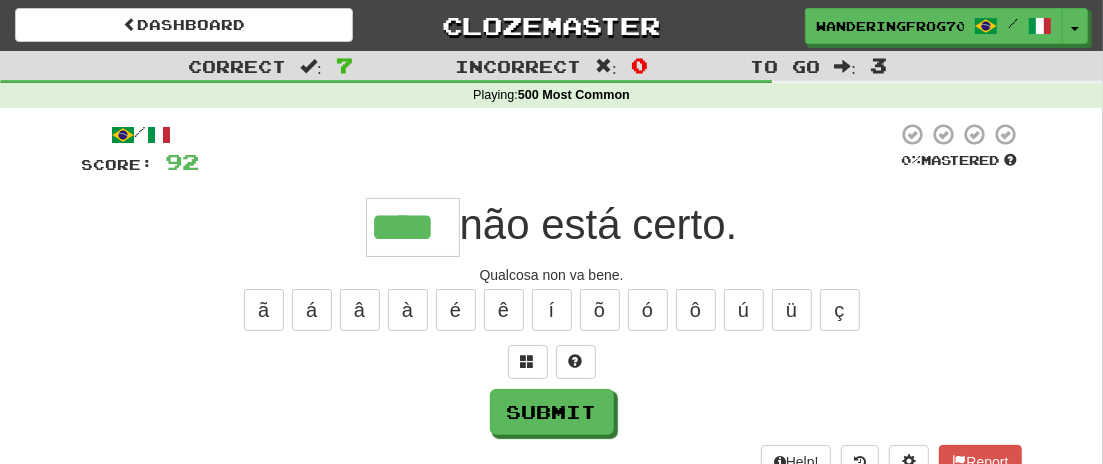 type on "****" 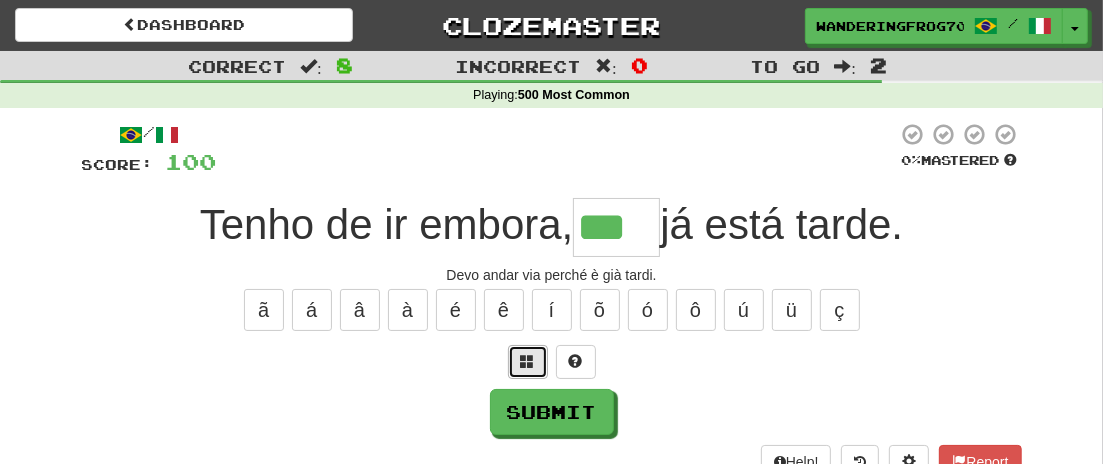 click at bounding box center [528, 361] 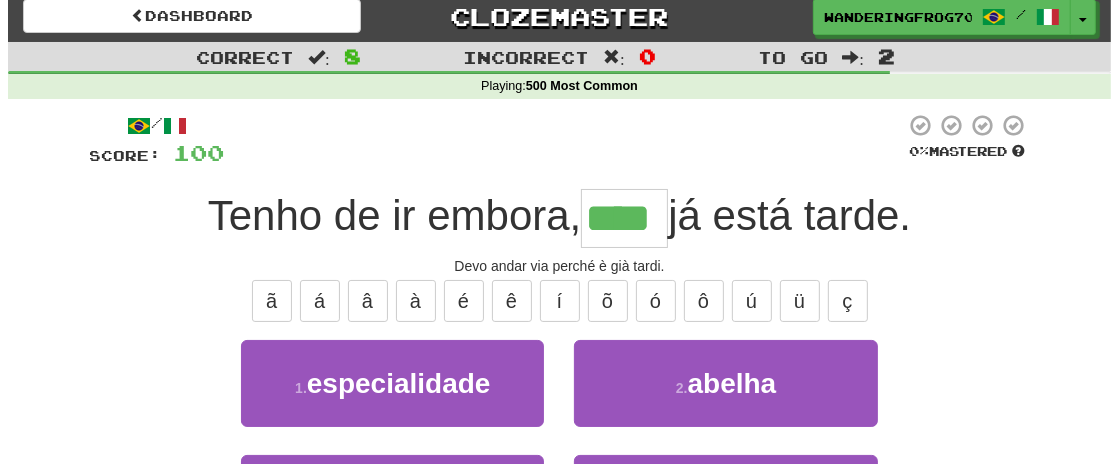 scroll, scrollTop: 7, scrollLeft: 0, axis: vertical 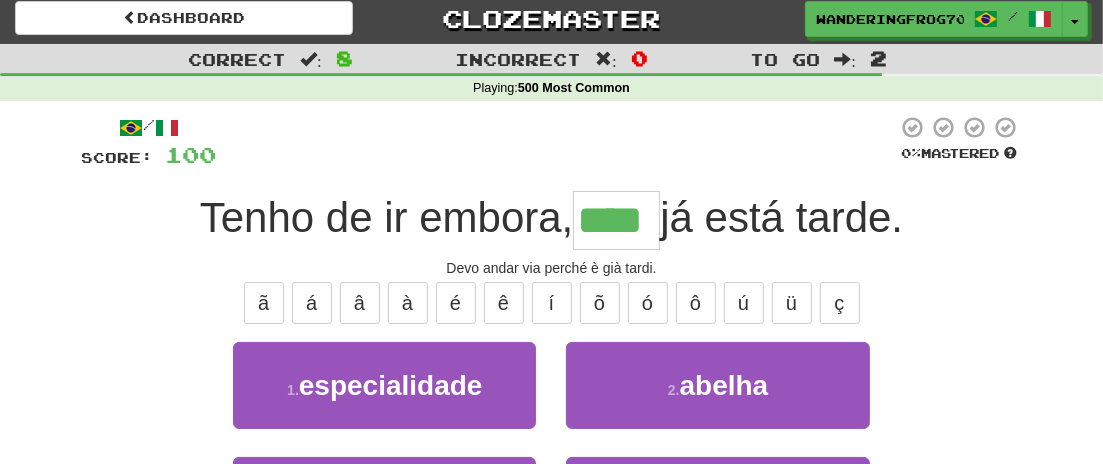 type on "****" 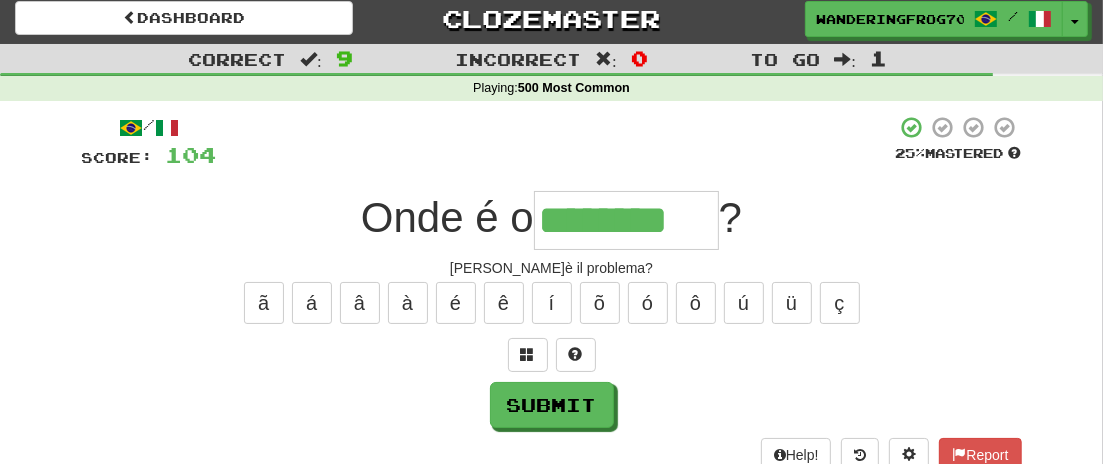 type on "********" 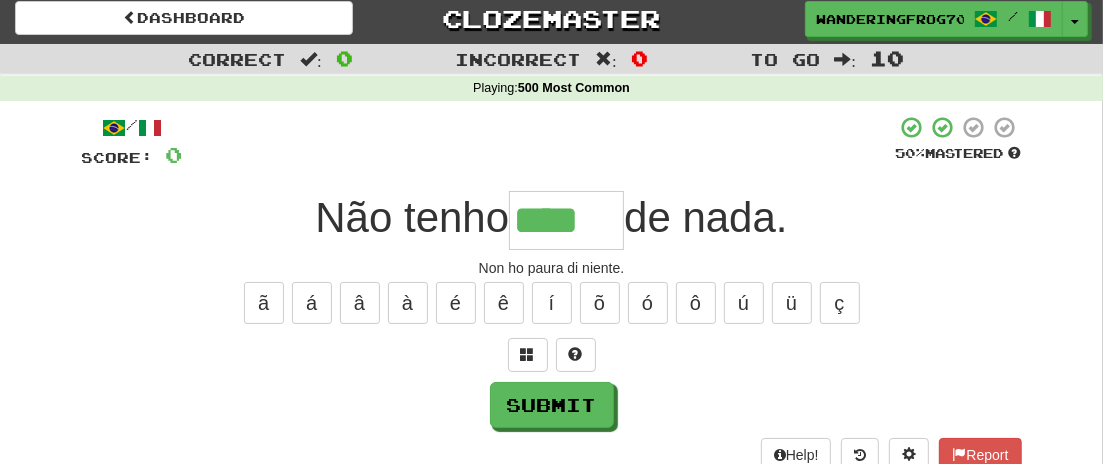 type on "****" 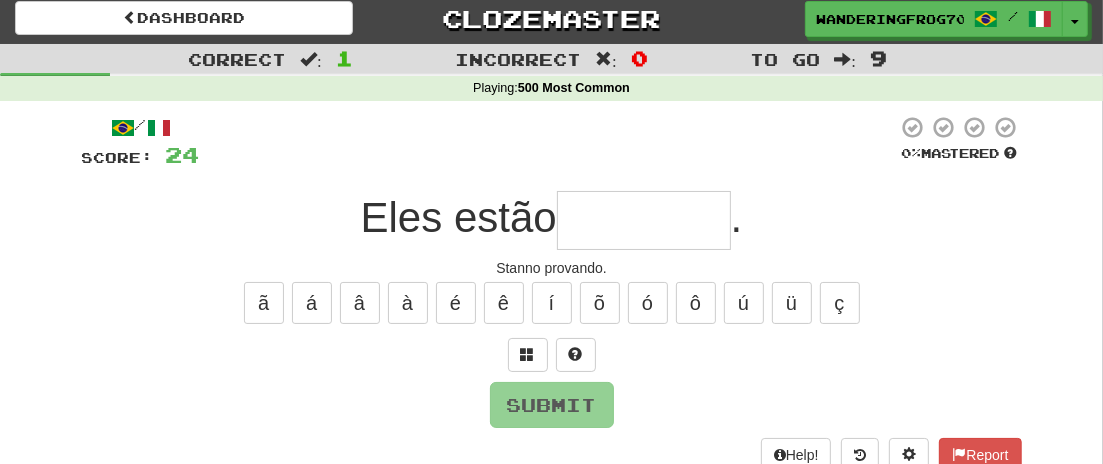 type on "*" 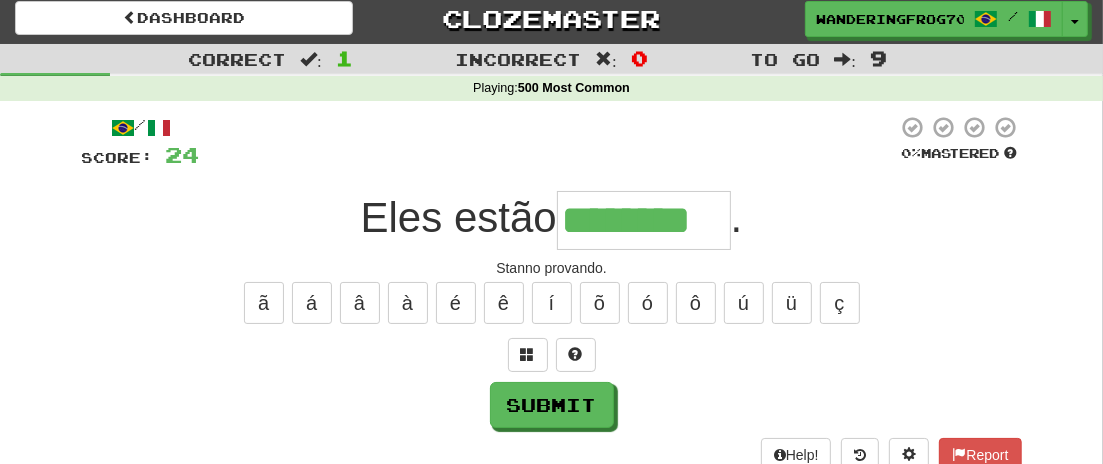 type on "********" 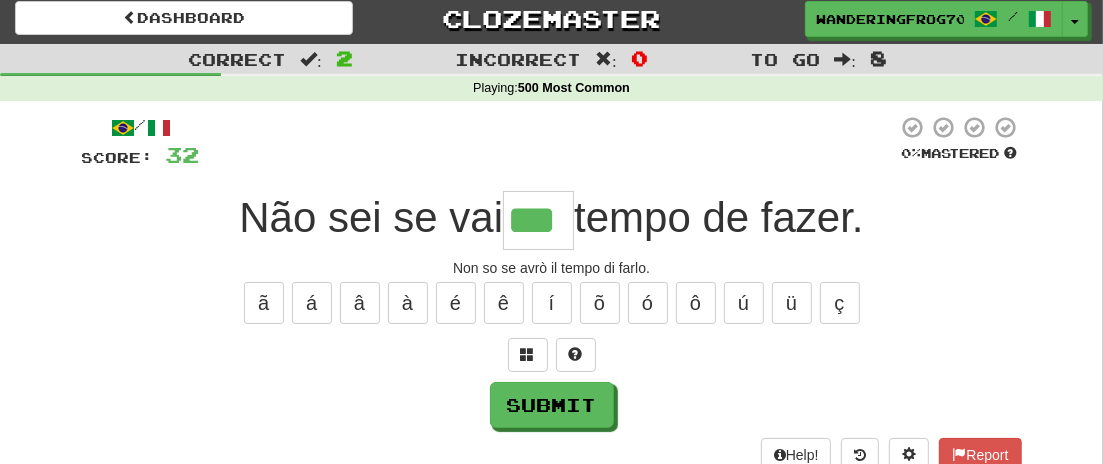 type on "***" 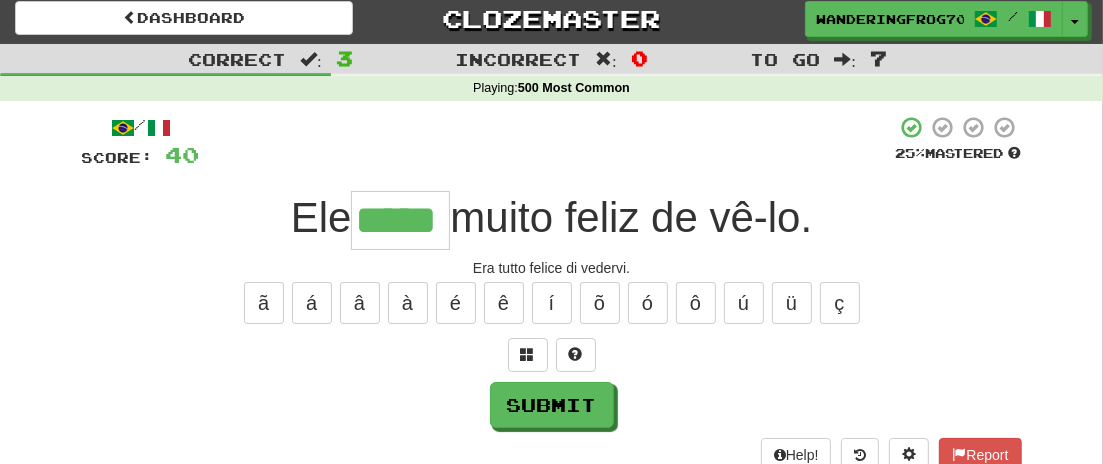 type on "*****" 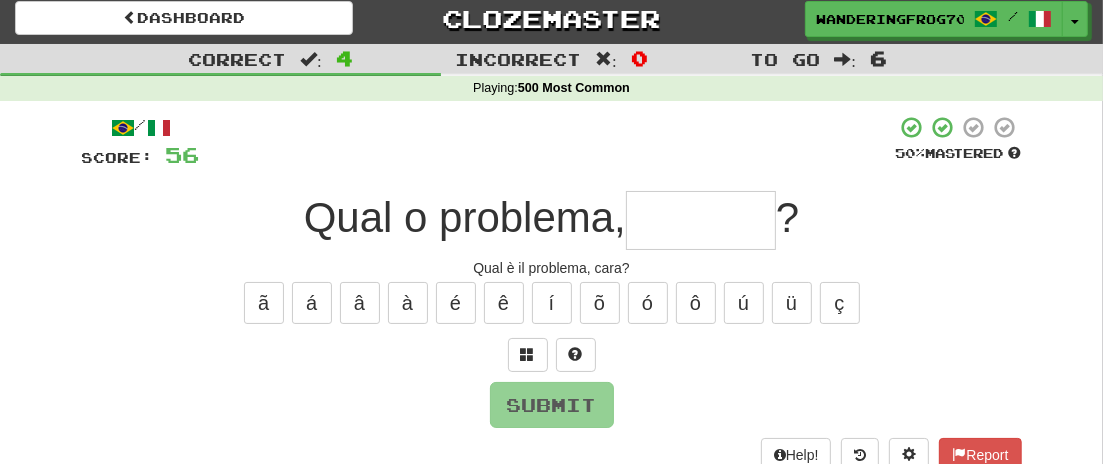 type on "*" 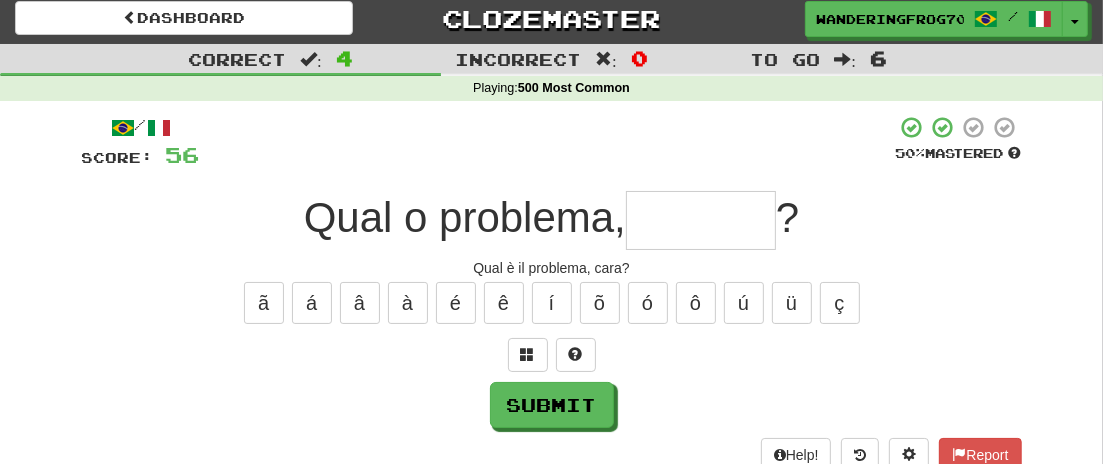type on "*" 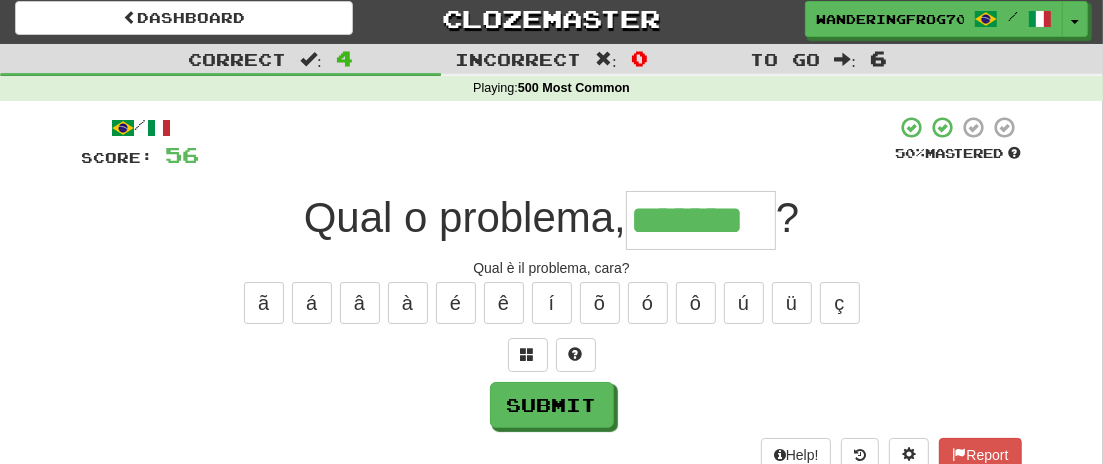 type on "*******" 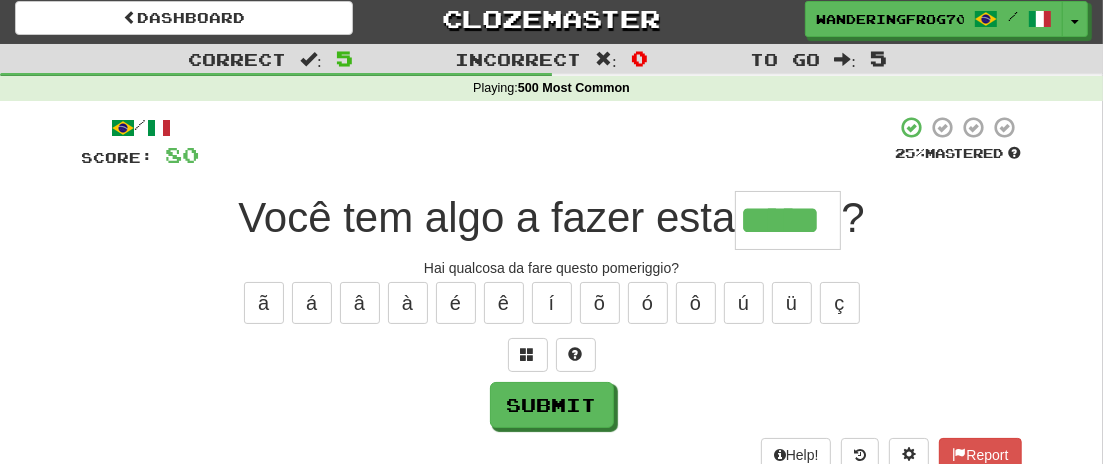 type on "*****" 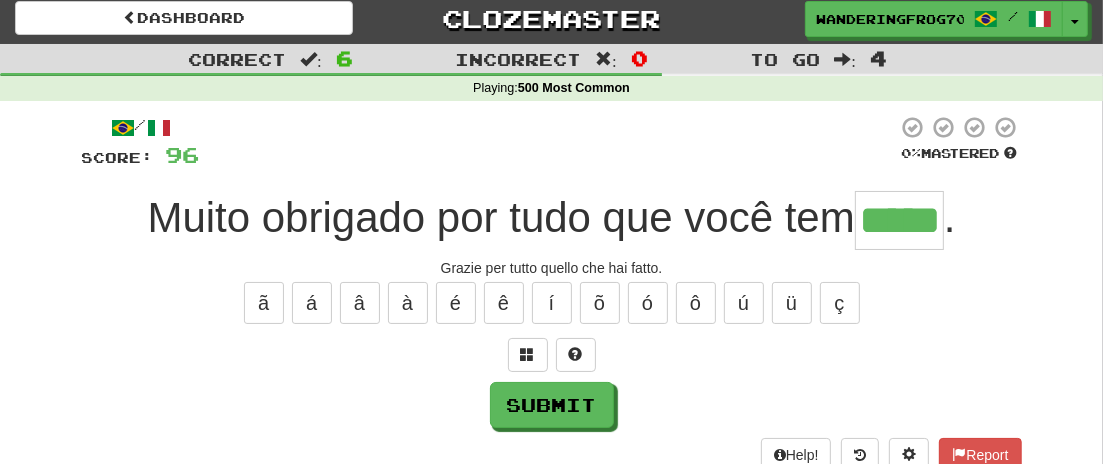 type on "*****" 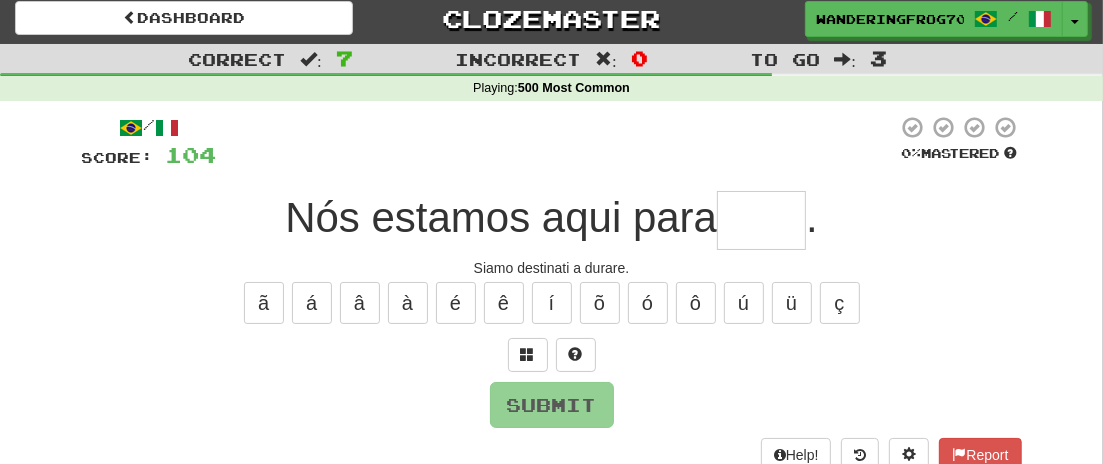 type on "*" 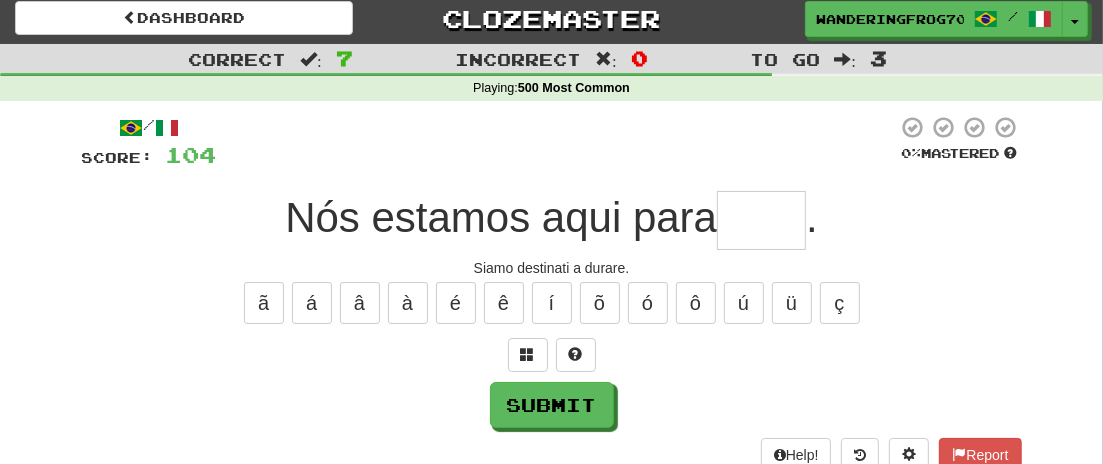 type on "*" 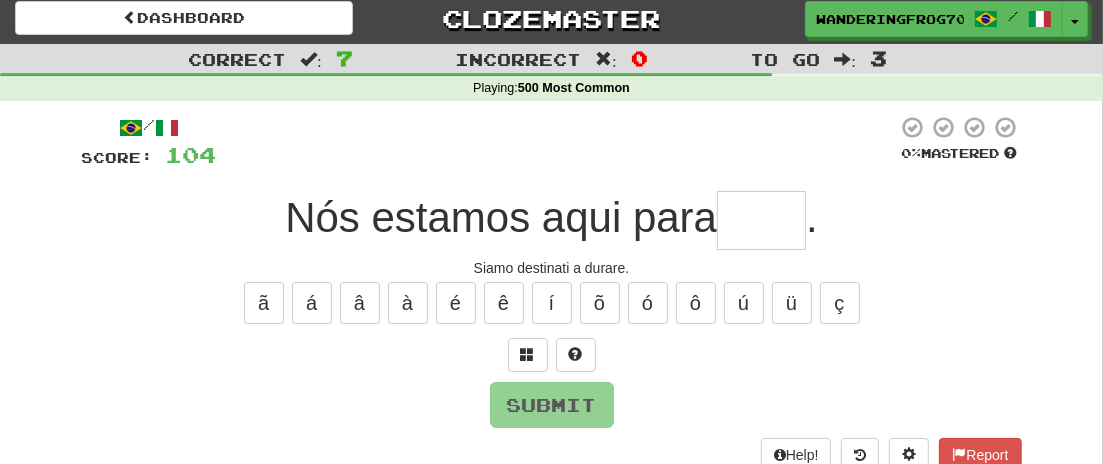 type on "*" 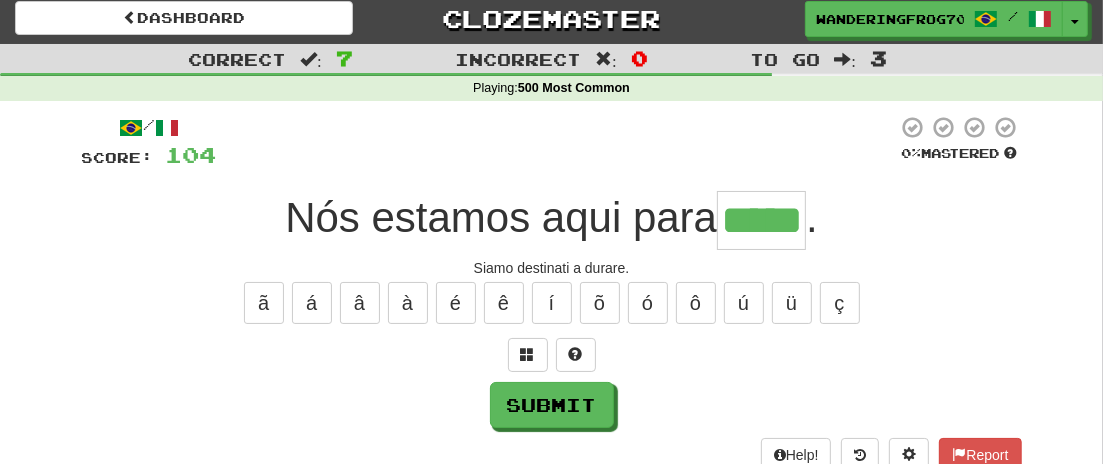 type on "*****" 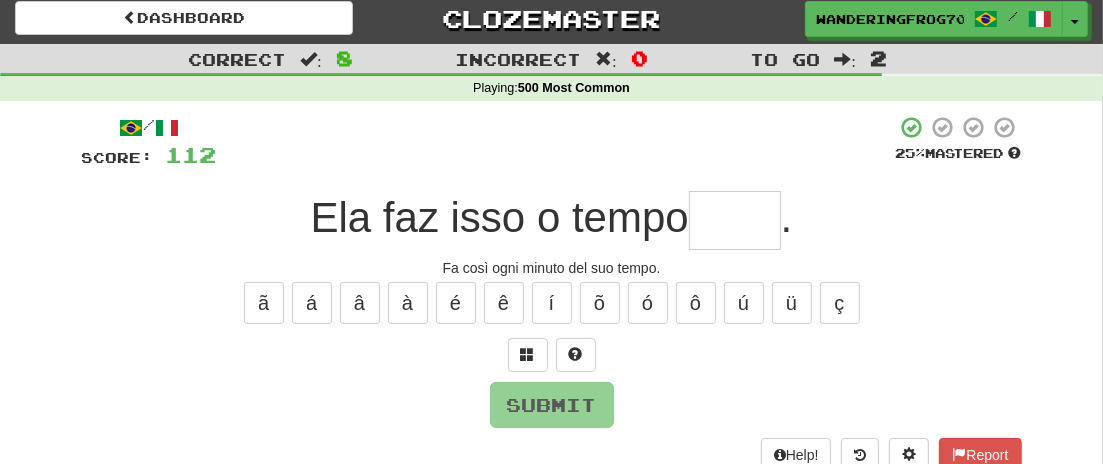 type on "*" 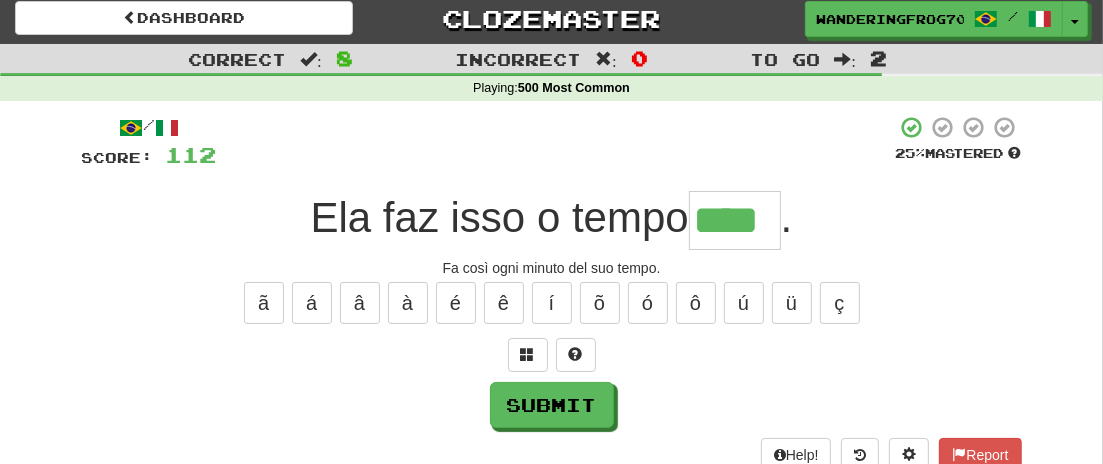 type on "****" 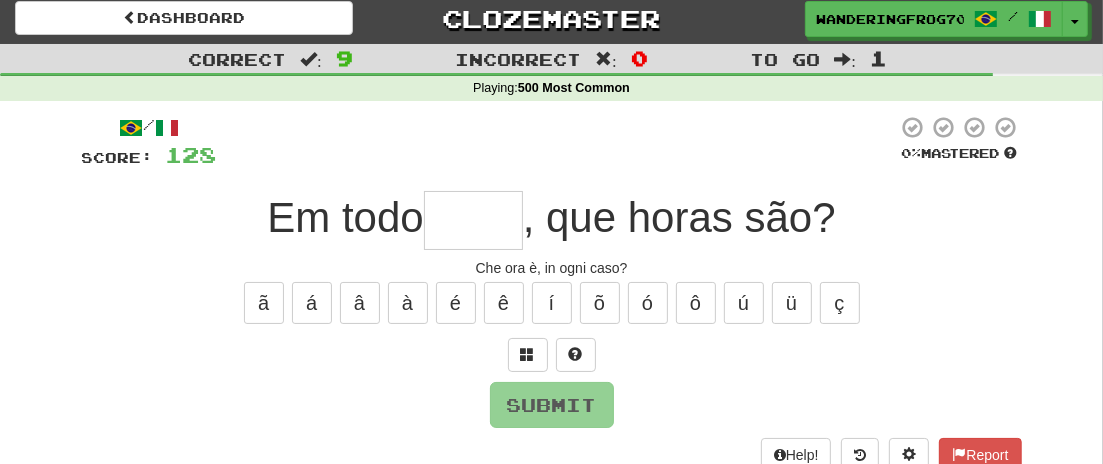 type on "*" 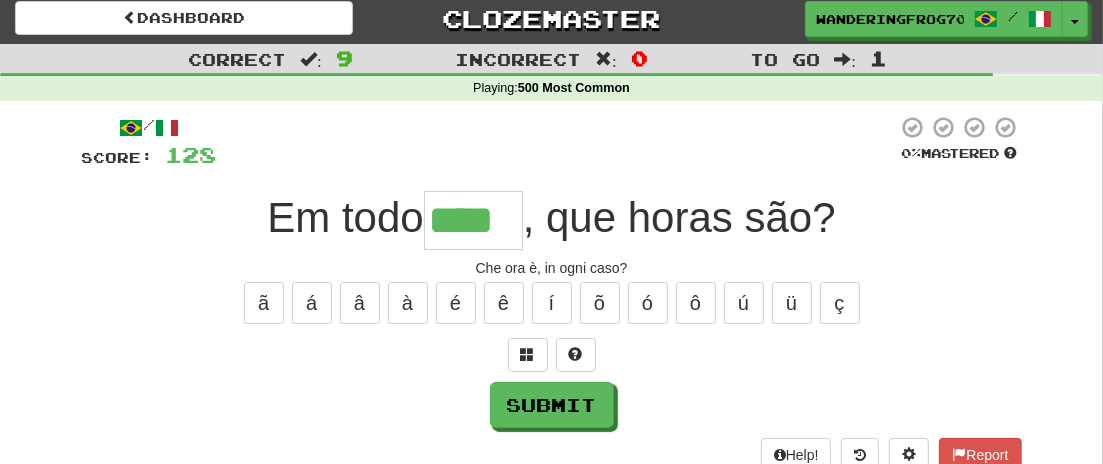 type on "****" 